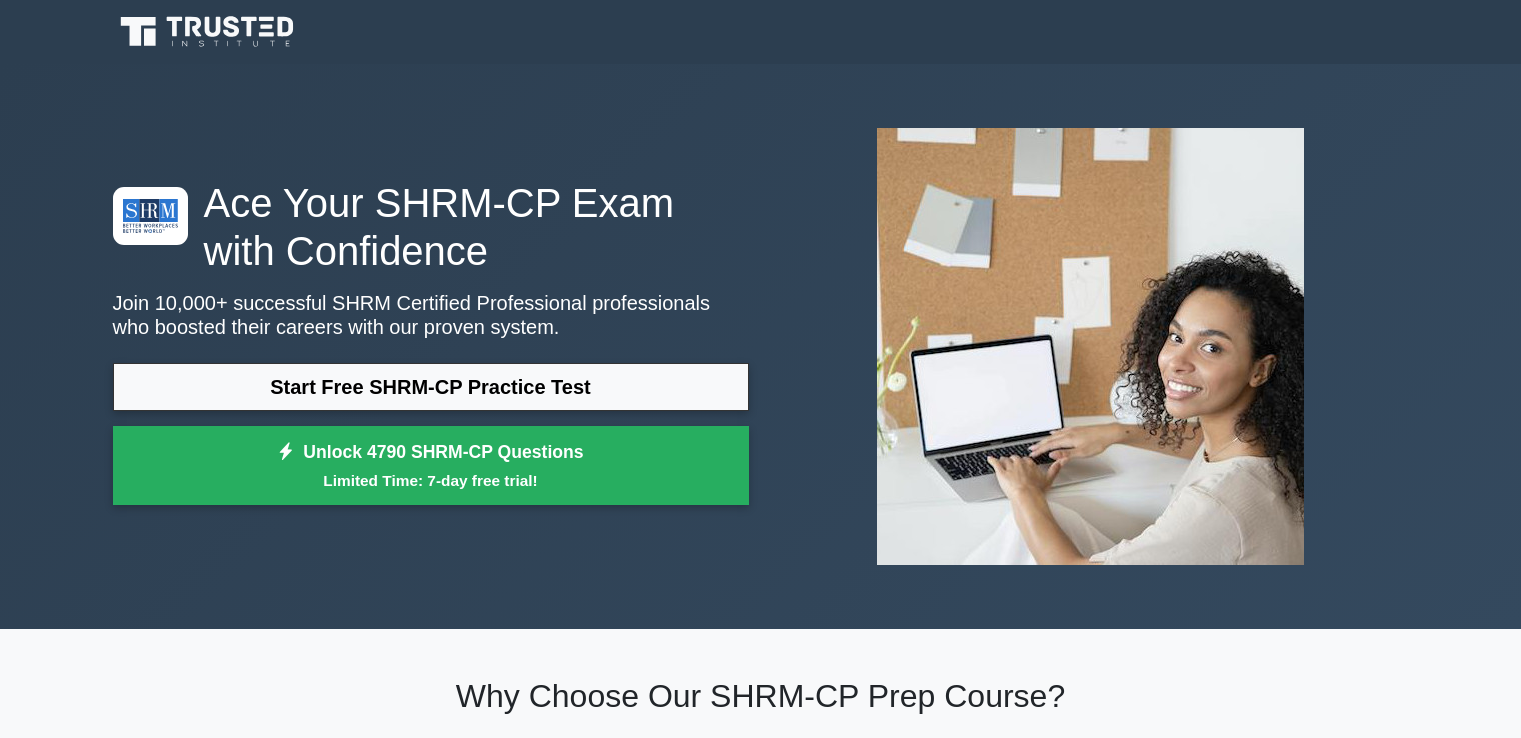 scroll, scrollTop: 0, scrollLeft: 0, axis: both 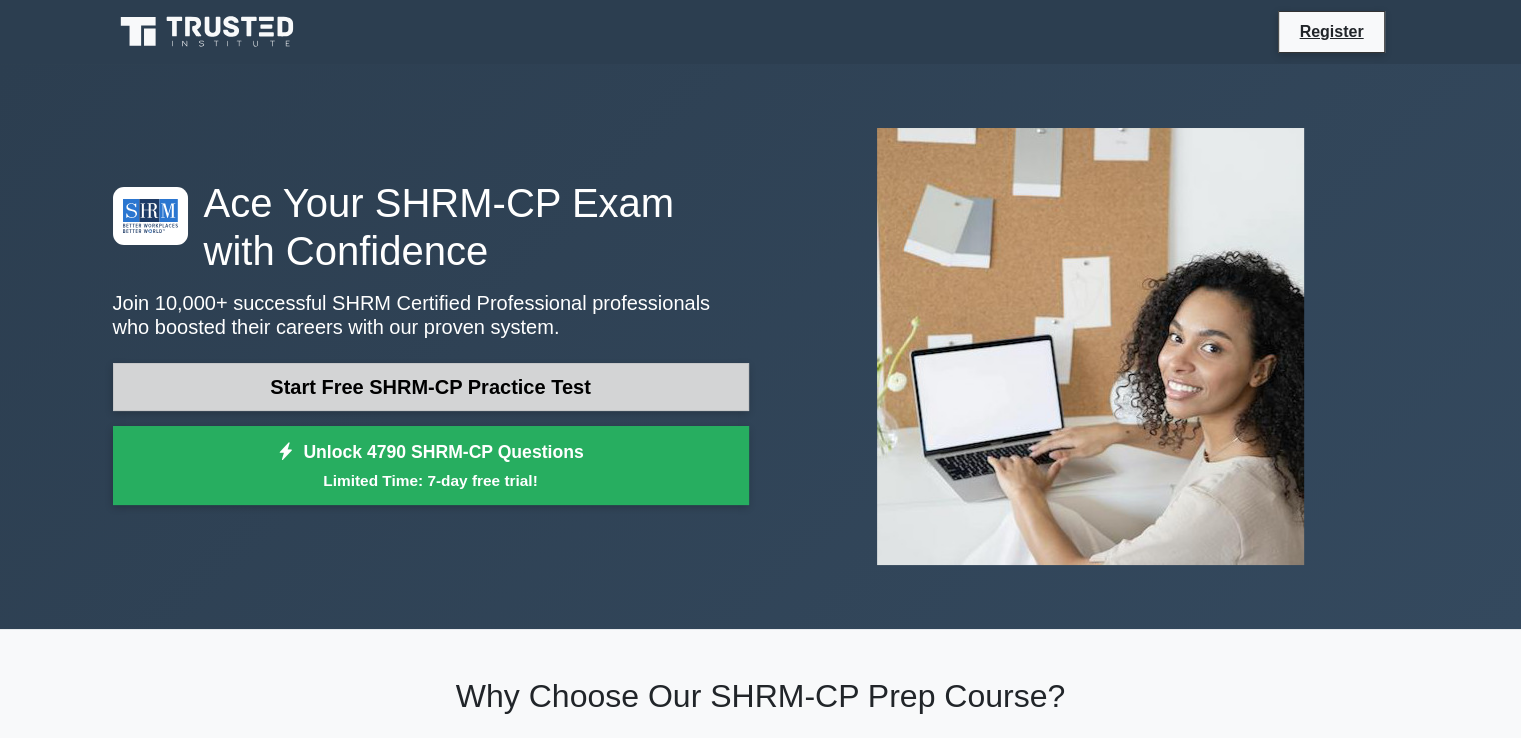 click on "Start Free SHRM-CP Practice Test" at bounding box center (431, 387) 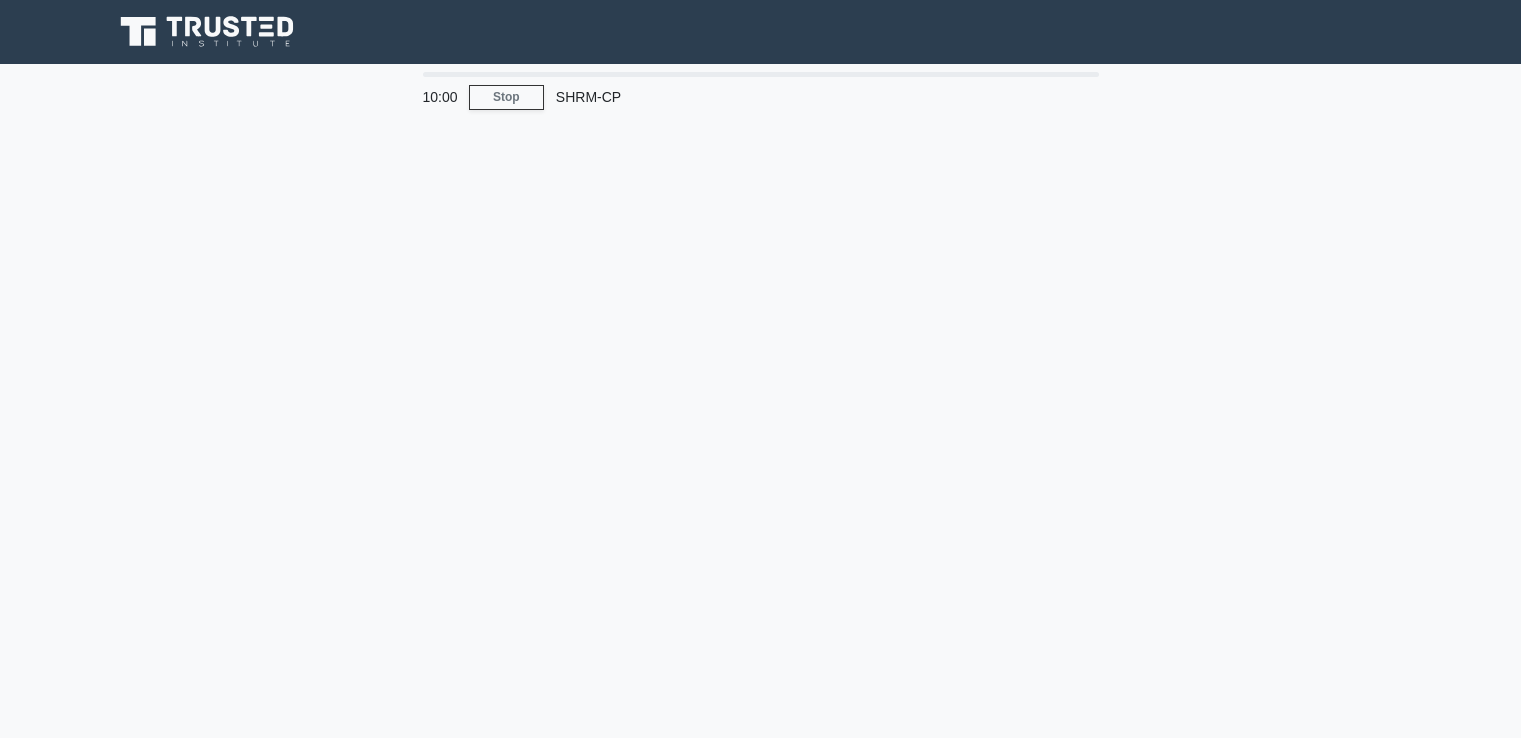 scroll, scrollTop: 0, scrollLeft: 0, axis: both 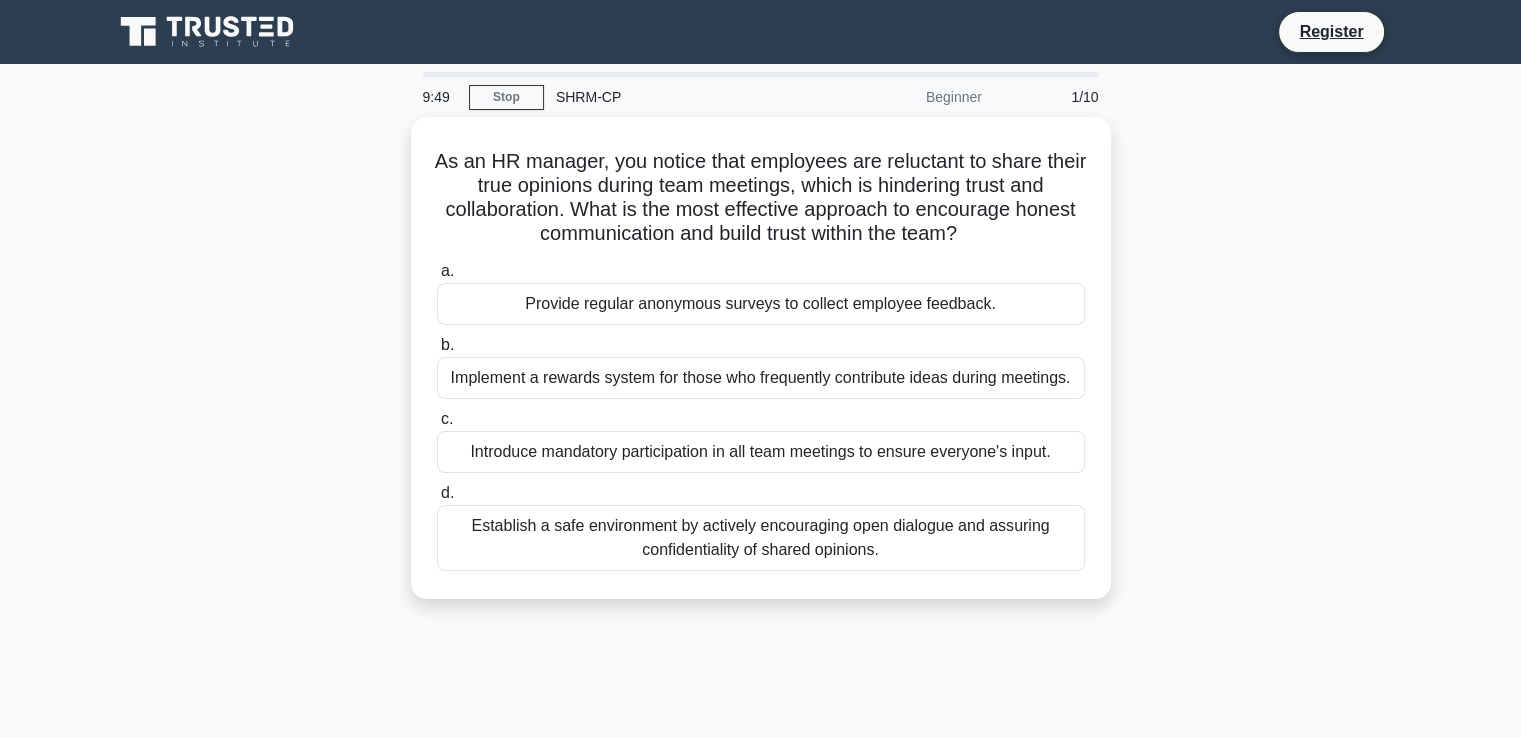 drag, startPoint x: 451, startPoint y: 140, endPoint x: 1056, endPoint y: 645, distance: 788.06726 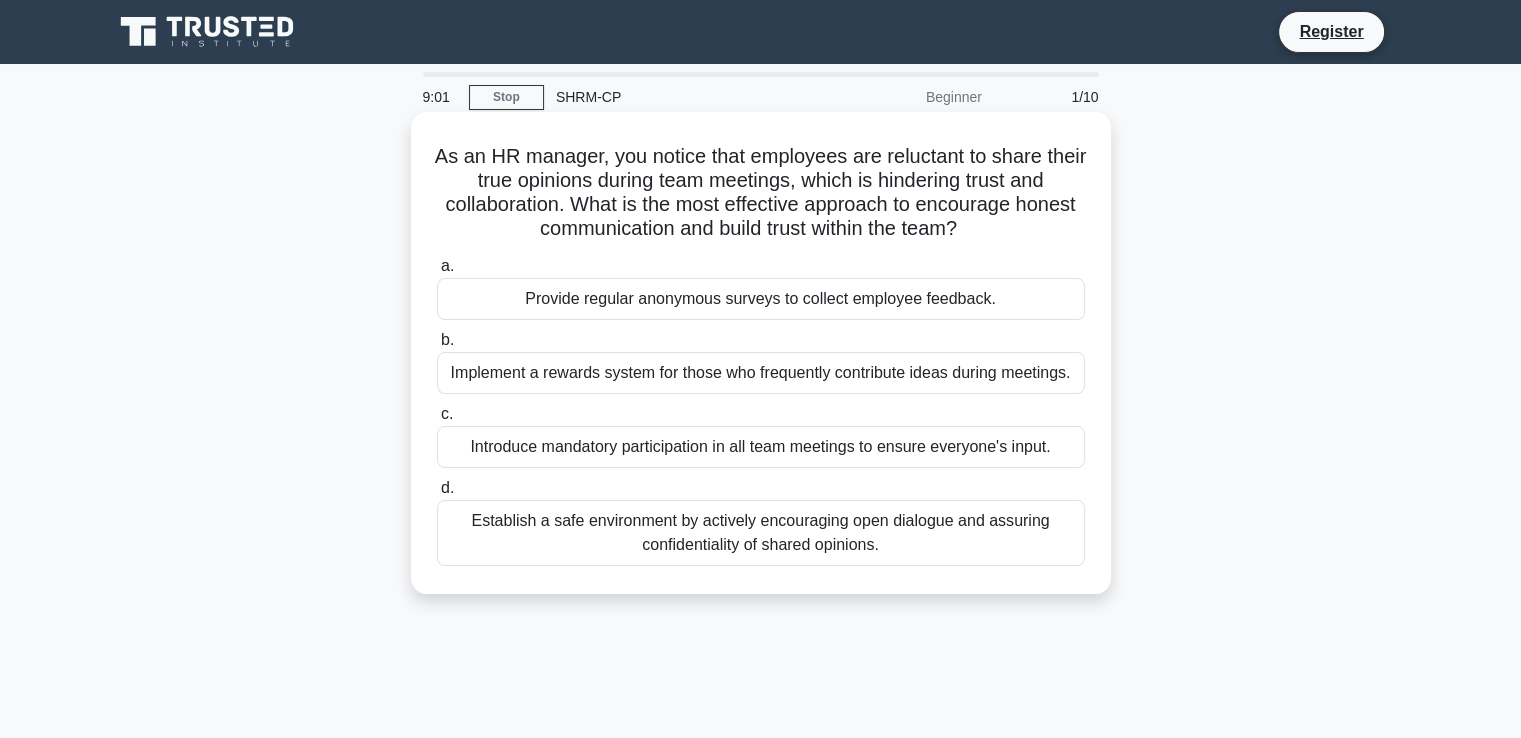 drag, startPoint x: 441, startPoint y: 142, endPoint x: 975, endPoint y: 588, distance: 695.7528 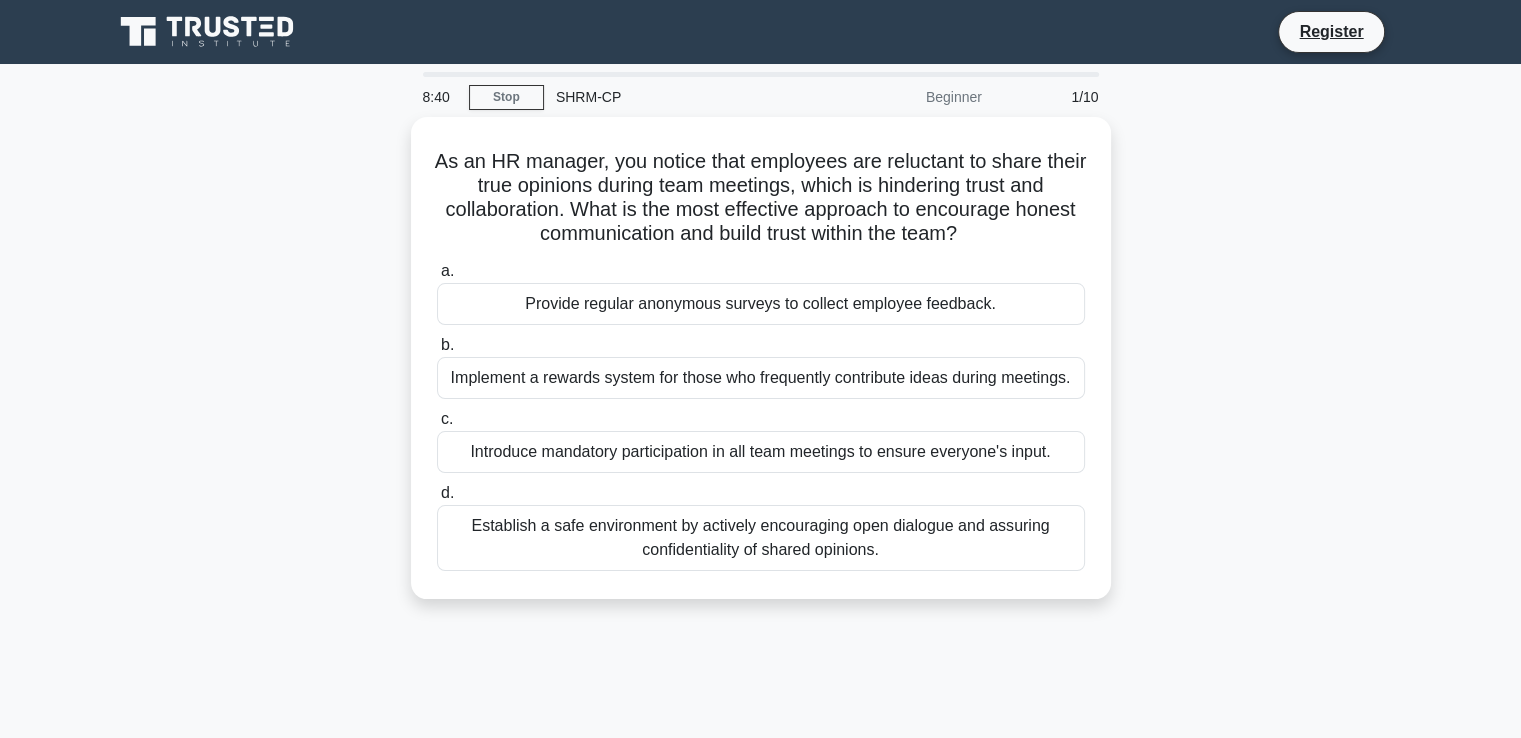 click on "As an HR manager, you notice that employees are reluctant to share their true opinions during team meetings, which is hindering trust and collaboration. What is the most effective approach to encourage honest communication and build trust within the team?
.spinner_0XTQ{transform-origin:center;animation:spinner_y6GP .75s linear infinite}@keyframes spinner_y6GP{100%{transform:rotate(360deg)}}
a.
b. c. d." at bounding box center (761, 370) 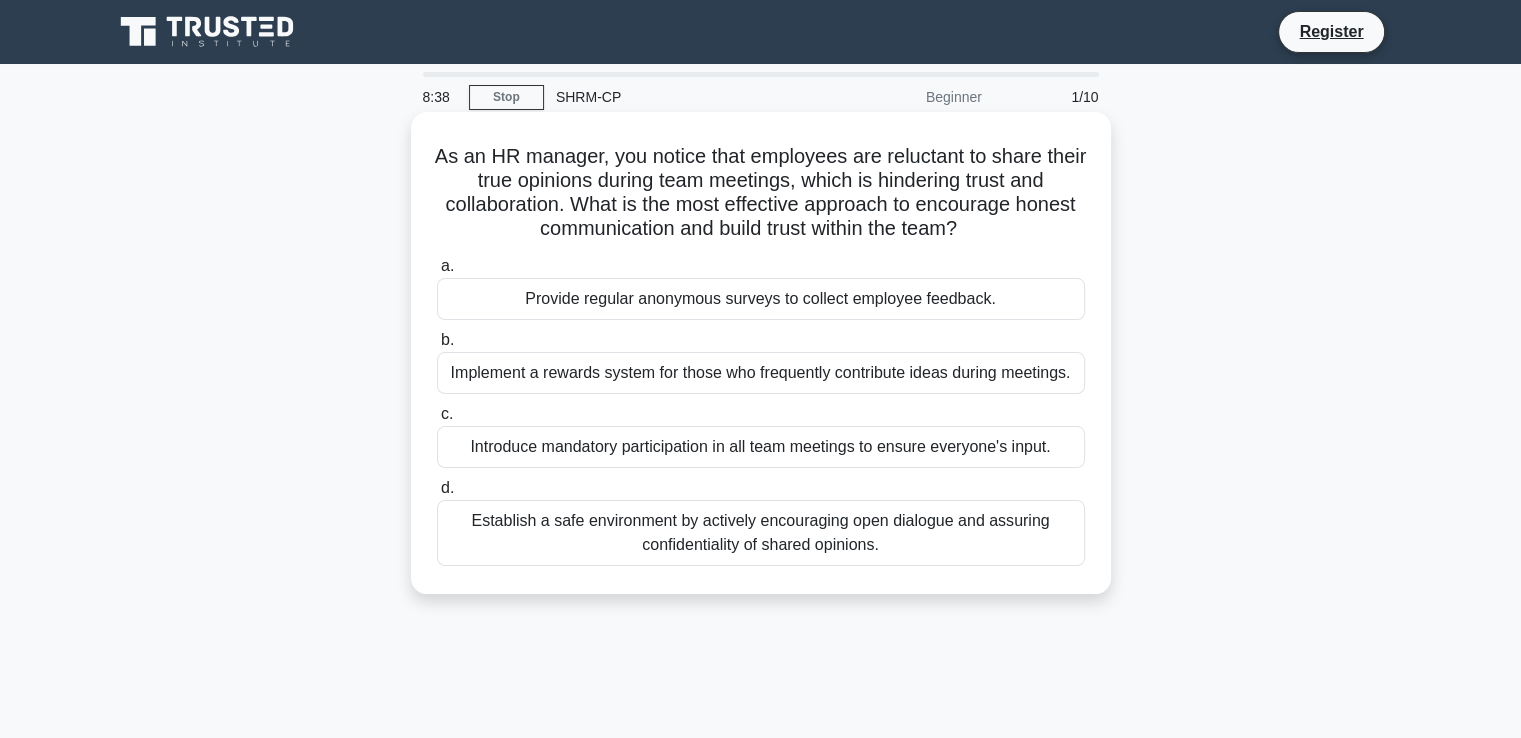 click on "Provide regular anonymous surveys to collect employee feedback." at bounding box center (761, 299) 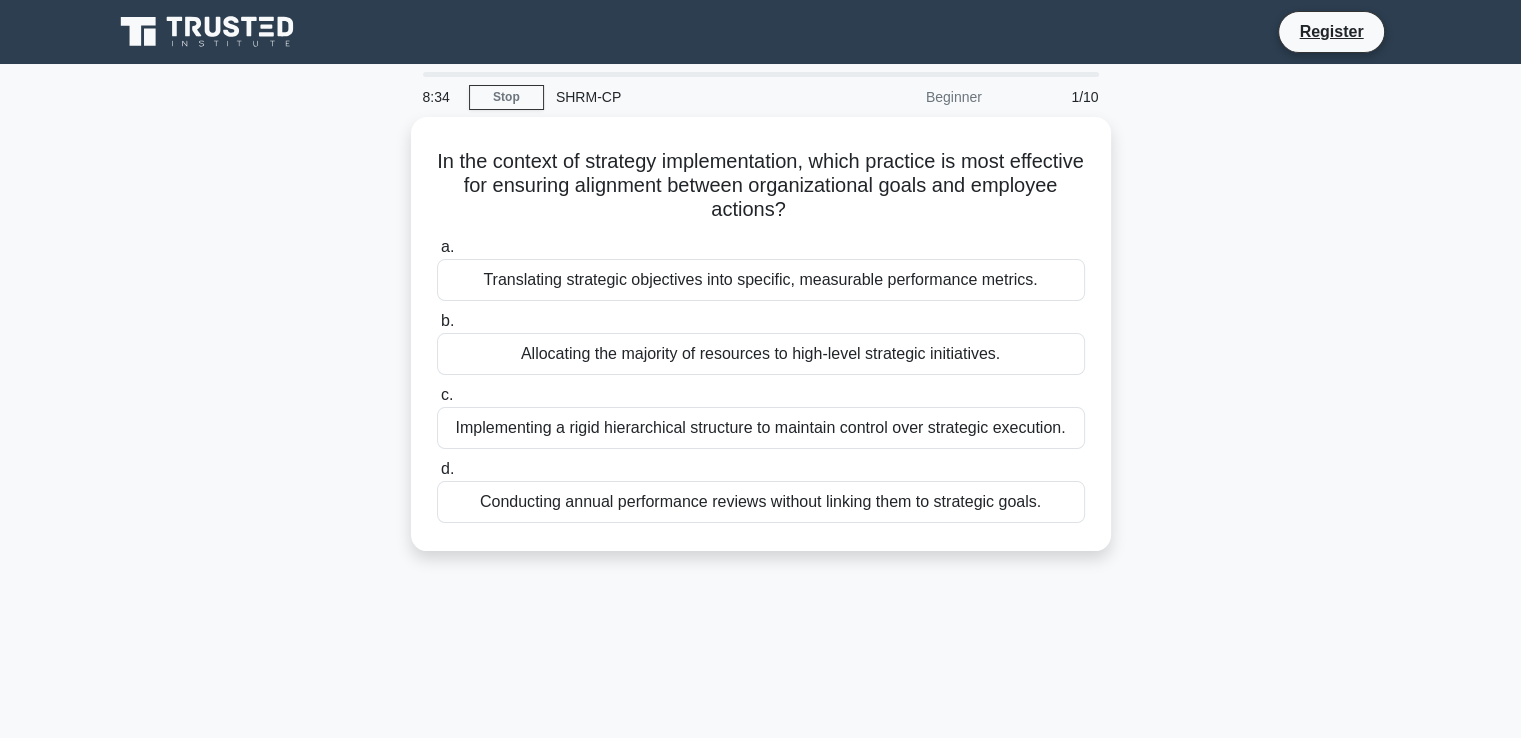 drag, startPoint x: 453, startPoint y: 141, endPoint x: 1158, endPoint y: 540, distance: 810.07776 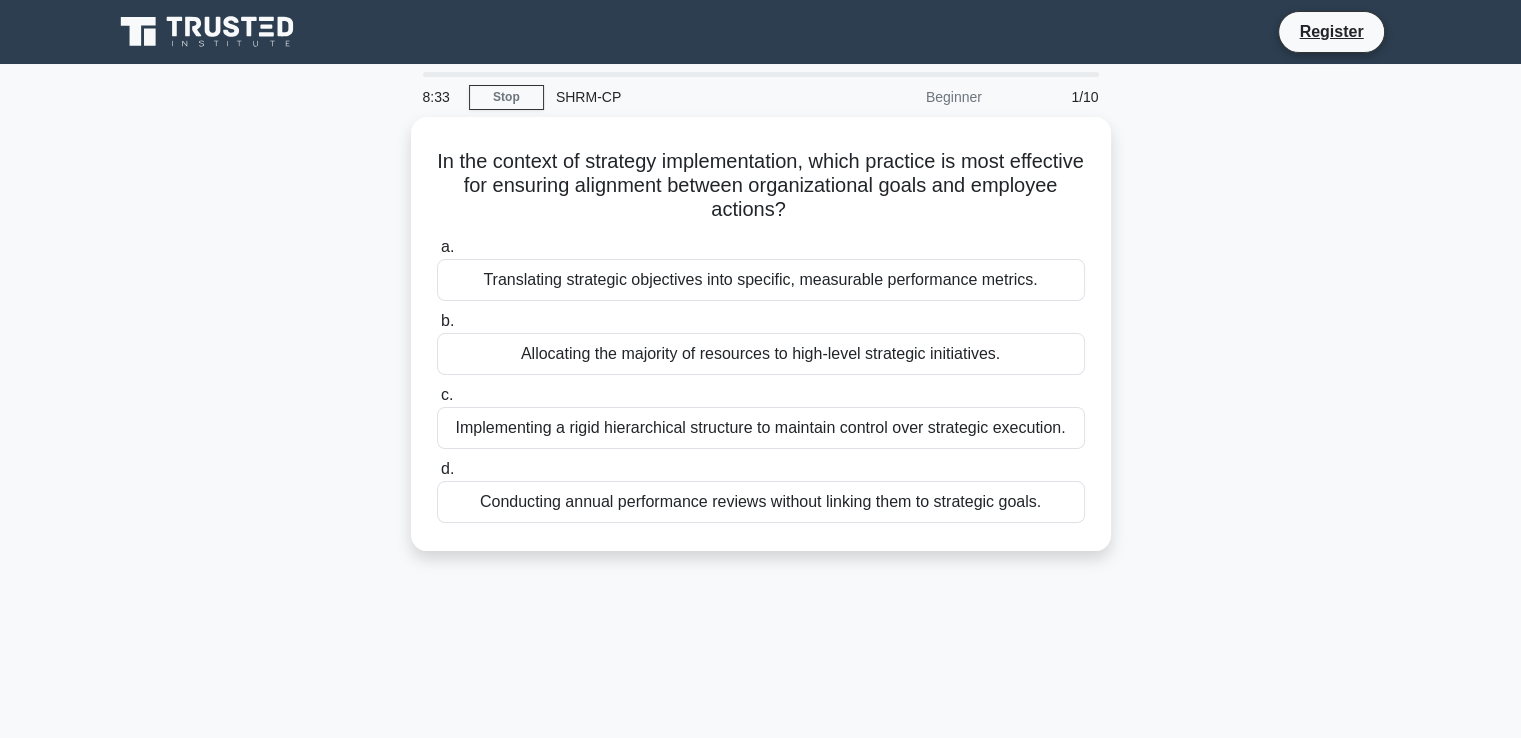 click on "In the context of strategy implementation, which practice is most effective for ensuring alignment between organizational goals and employee actions?
.spinner_0XTQ{transform-origin:center;animation:spinner_y6GP .75s linear infinite}@keyframes spinner_y6GP{100%{transform:rotate(360deg)}}
a.
Translating strategic objectives into specific, measurable performance metrics." at bounding box center [761, 346] 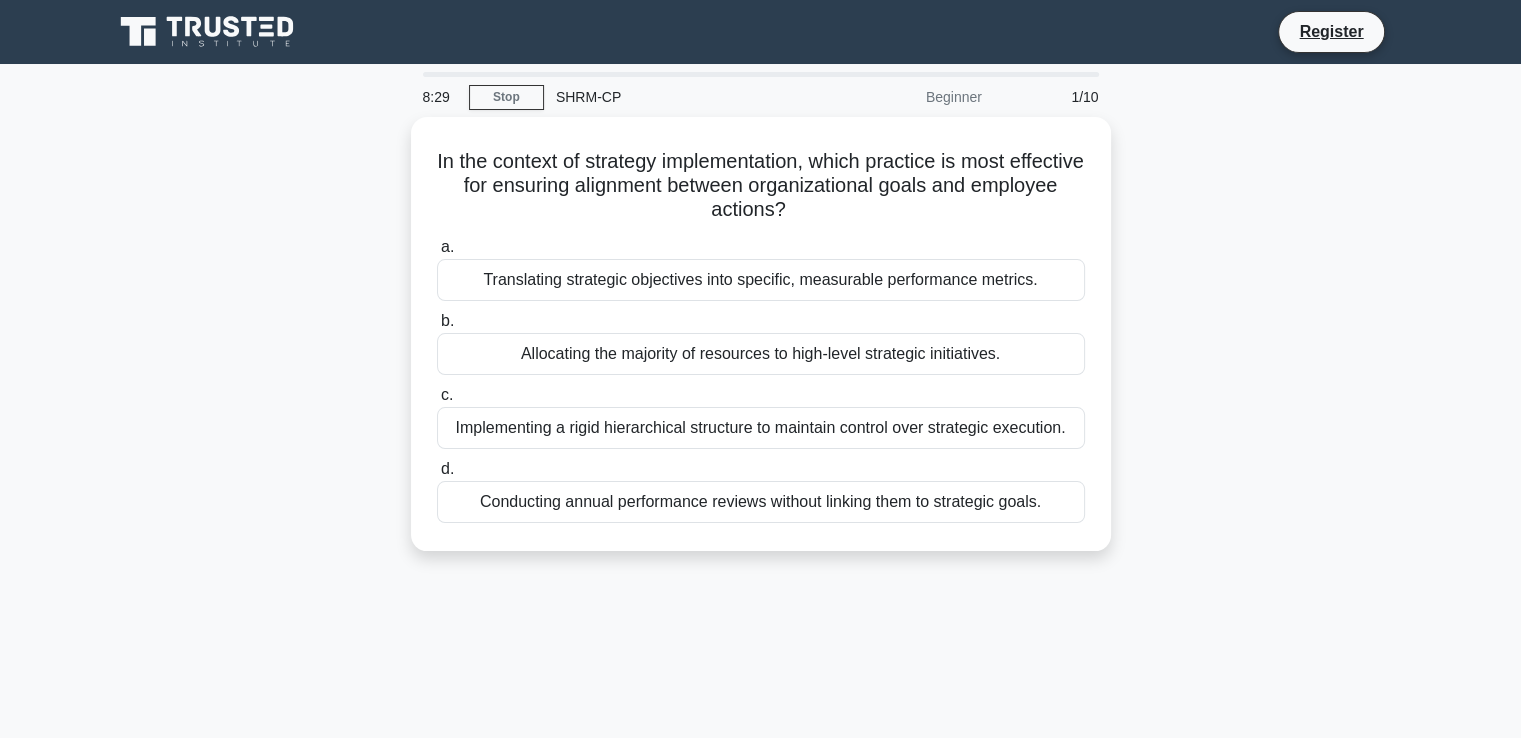 drag, startPoint x: 464, startPoint y: 149, endPoint x: 1135, endPoint y: 569, distance: 791.60657 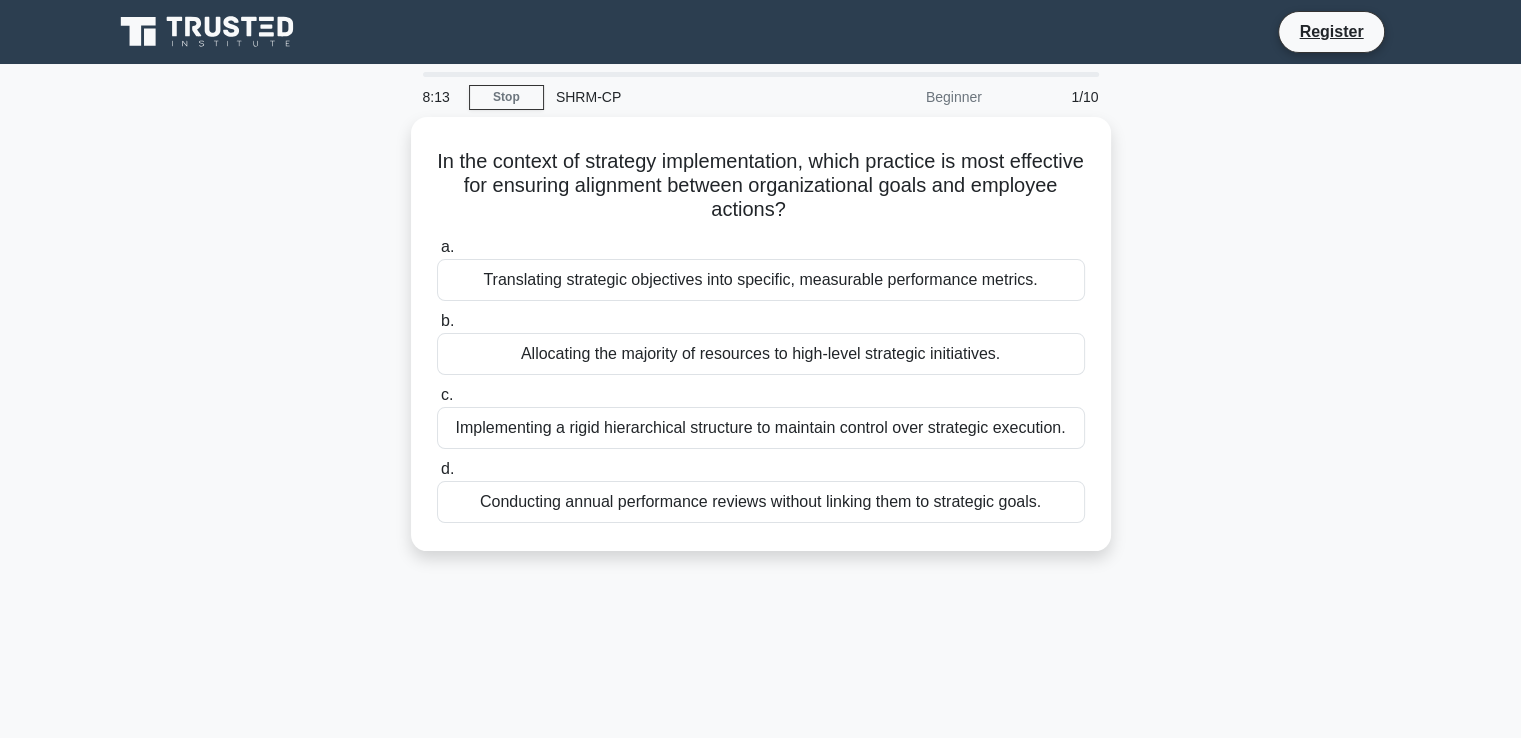 click on "In the context of strategy implementation, which practice is most effective for ensuring alignment between organizational goals and employee actions?
.spinner_0XTQ{transform-origin:center;animation:spinner_y6GP .75s linear infinite}@keyframes spinner_y6GP{100%{transform:rotate(360deg)}}
a.
Translating strategic objectives into specific, measurable performance metrics." at bounding box center (761, 346) 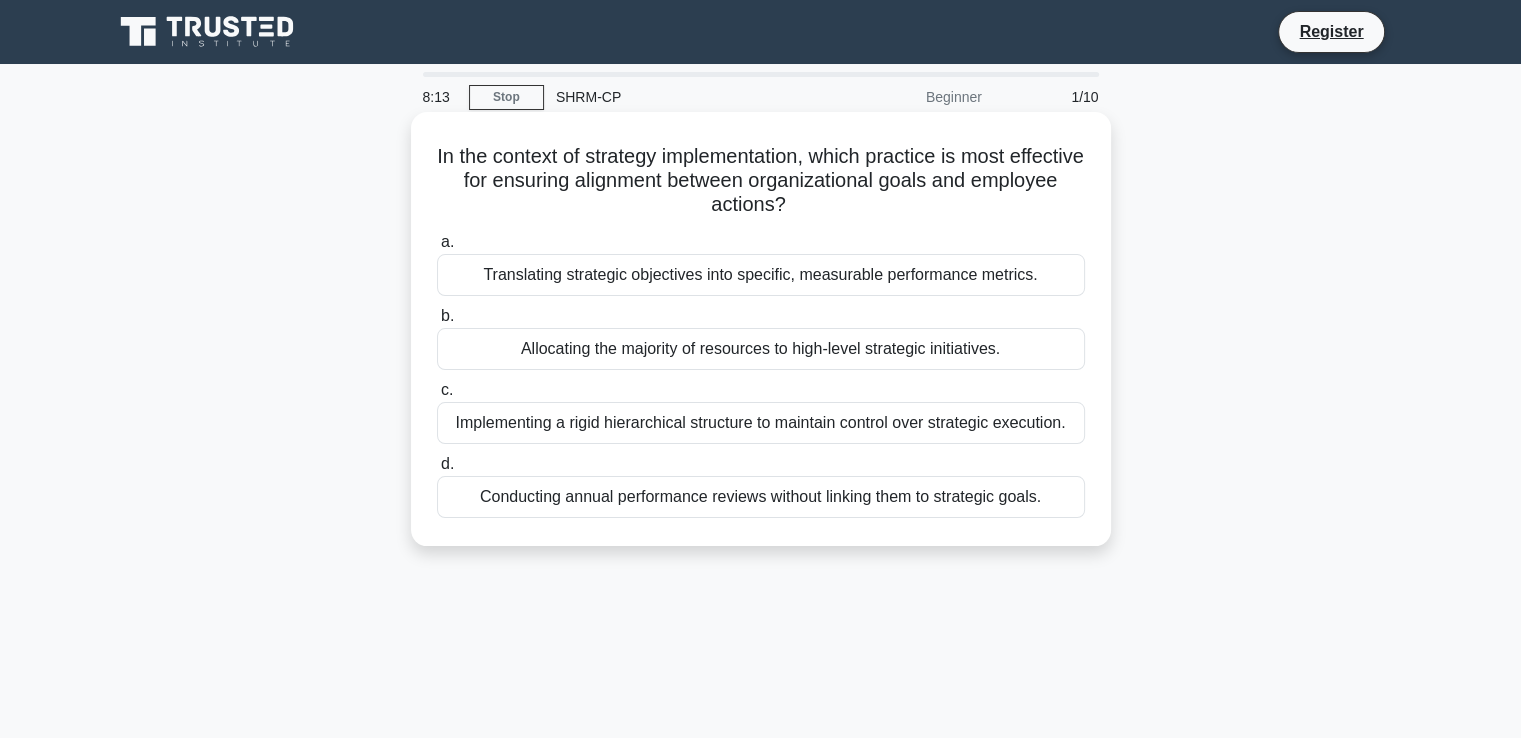 click on "Allocating the majority of resources to high-level strategic initiatives." at bounding box center [761, 349] 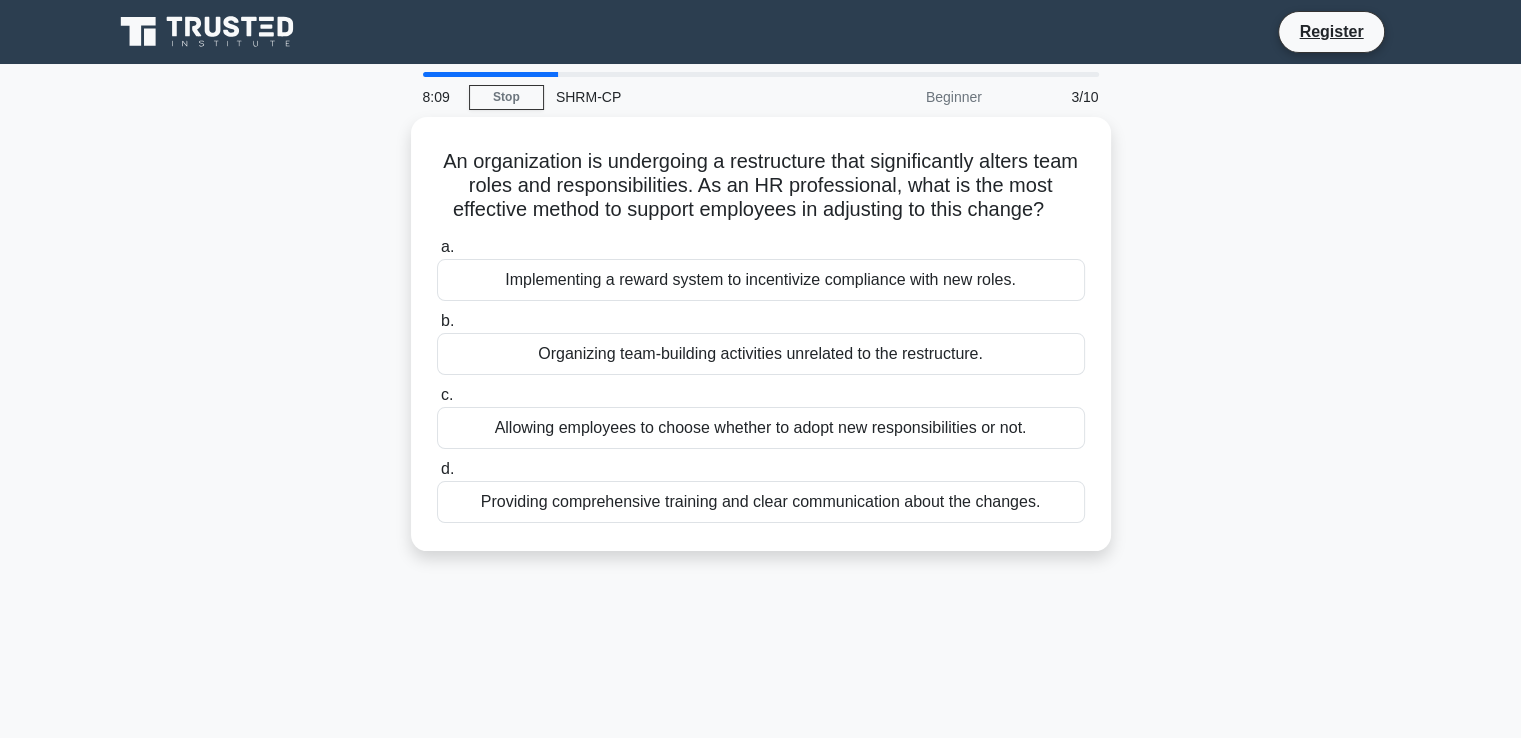 drag, startPoint x: 444, startPoint y: 141, endPoint x: 1153, endPoint y: 593, distance: 840.824 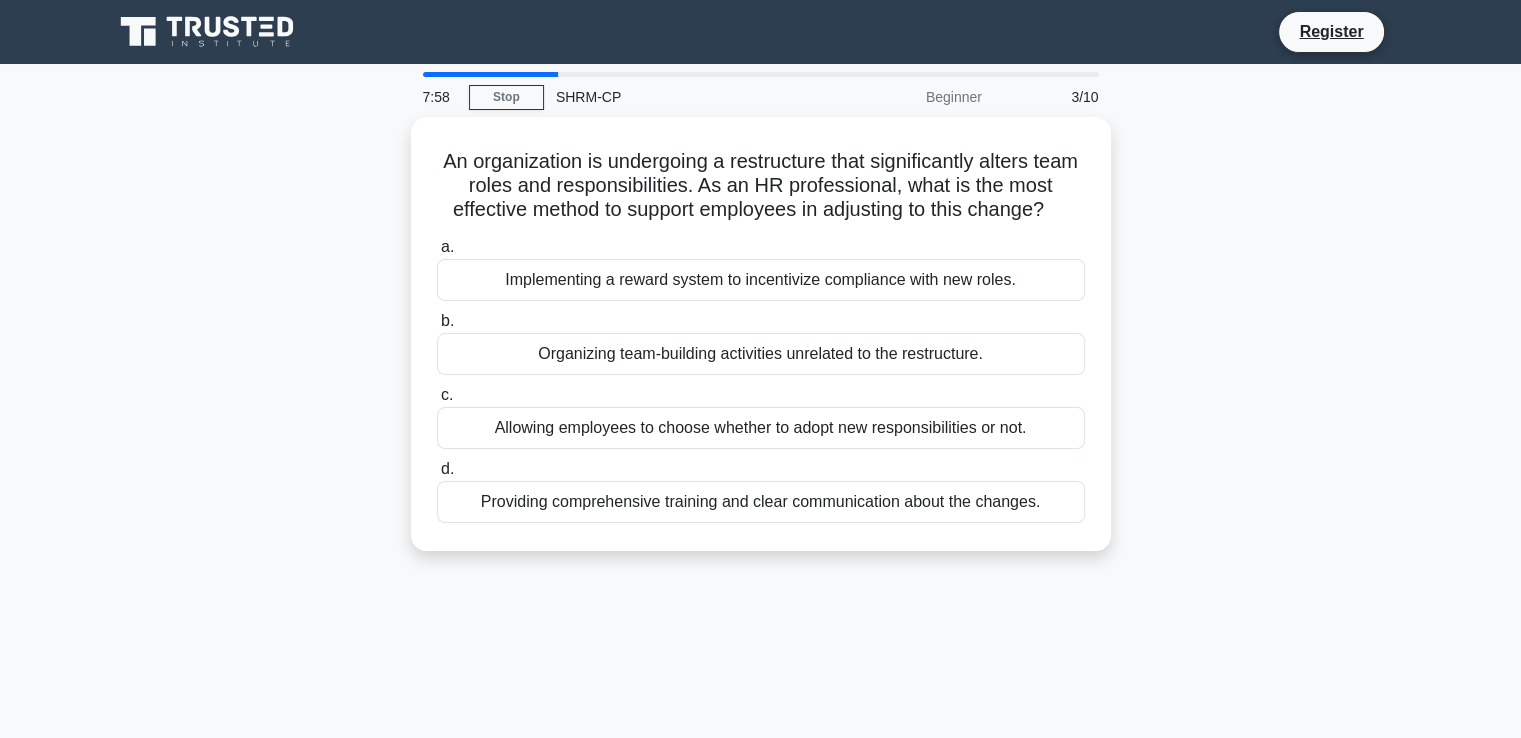 click on "An organization is undergoing a restructure that significantly alters team roles and responsibilities. As an HR professional, what is the most effective method to support employees in adjusting to this change?
.spinner_0XTQ{transform-origin:center;animation:spinner_y6GP .75s linear infinite}@keyframes spinner_y6GP{100%{transform:rotate(360deg)}}
a.
b. c. d." at bounding box center [761, 346] 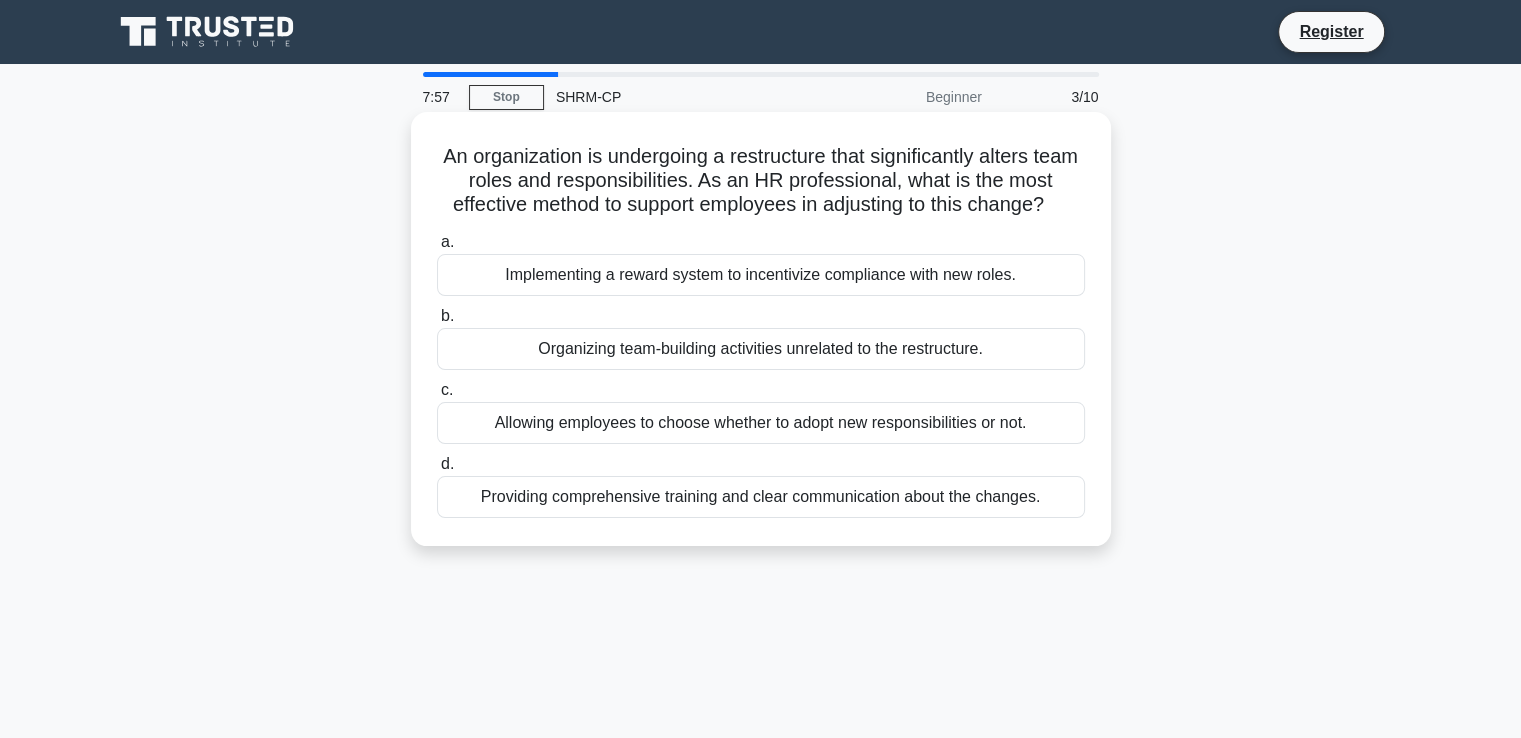 click on "Implementing a reward system to incentivize compliance with new roles." at bounding box center [761, 275] 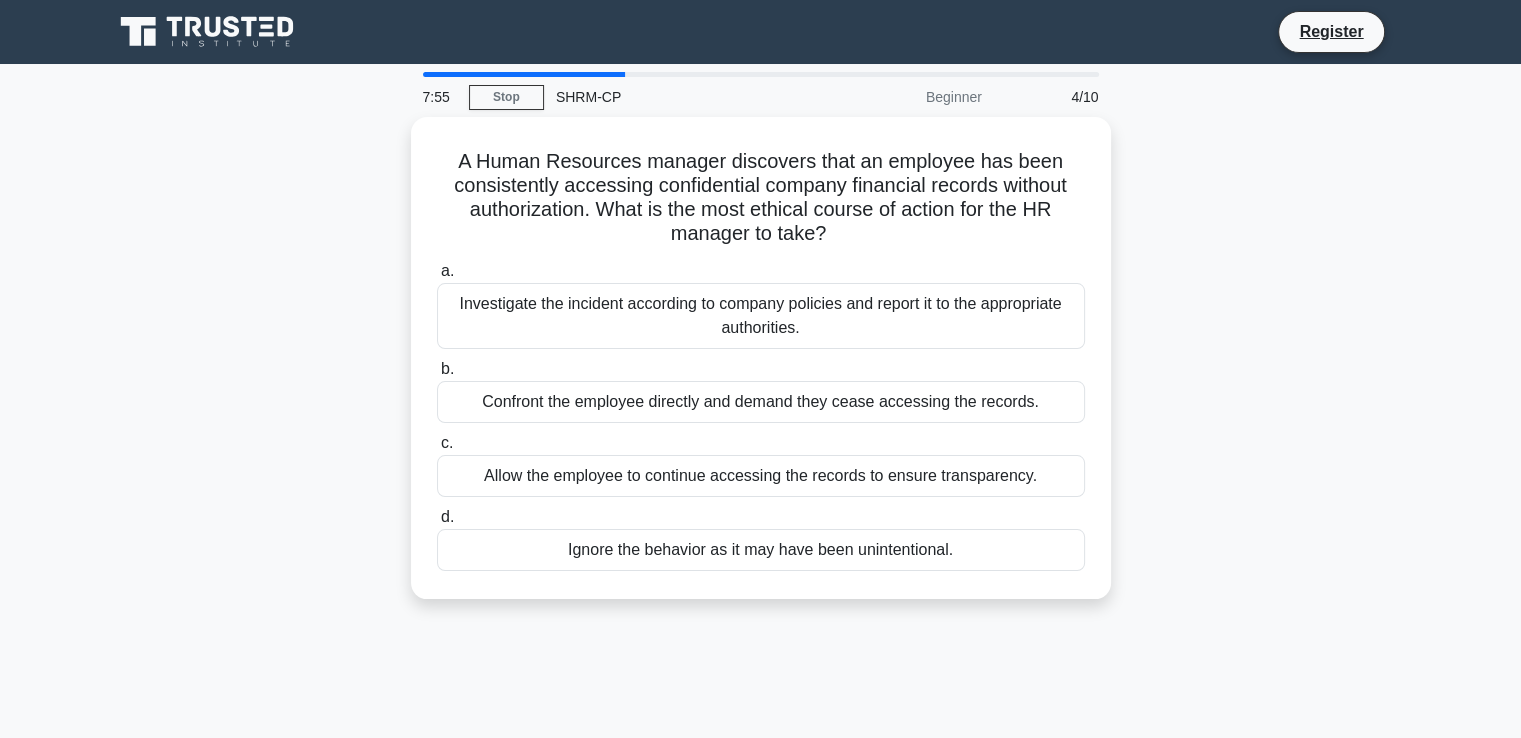 drag, startPoint x: 451, startPoint y: 152, endPoint x: 1178, endPoint y: 609, distance: 858.70715 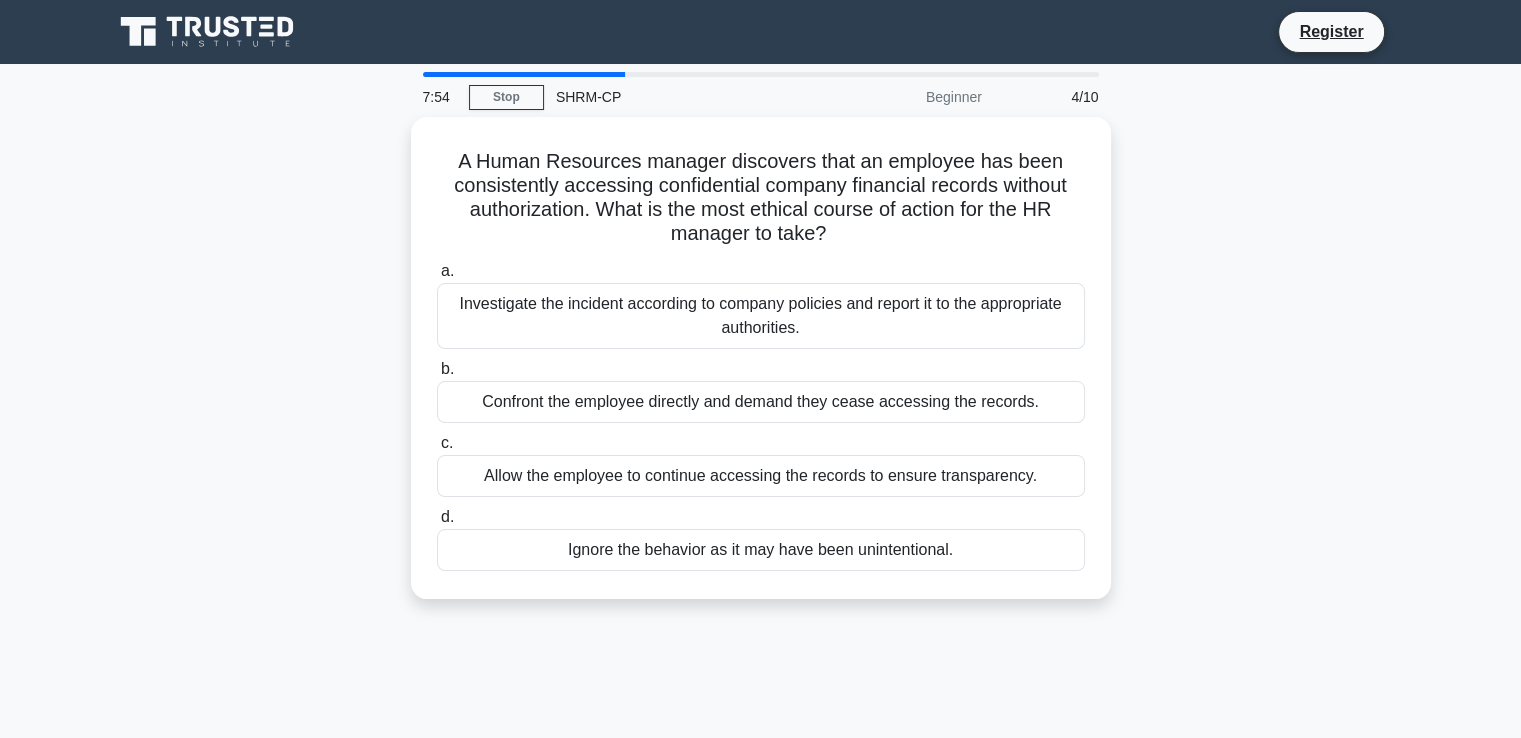 copy on "A Human Resources manager discovers that an employee has been consistently accessing confidential company financial records without authorization. What is the most ethical course of action for the HR manager to take?
.spinner_0XTQ{transform-origin:center;animation:spinner_y6GP .75s linear infinite}@keyframes spinner_y6GP{100%{transform:rotate(360deg)}}
a.
Investigate the incident according to company policies and report it to the appropriate authorities.
b.
Confront the employee directly and demand they cease accessing the records.
c.
Allow the employee to continue accessing the records to ensure transparency.
d.
Ignore the behavior as it may have been unintentional." 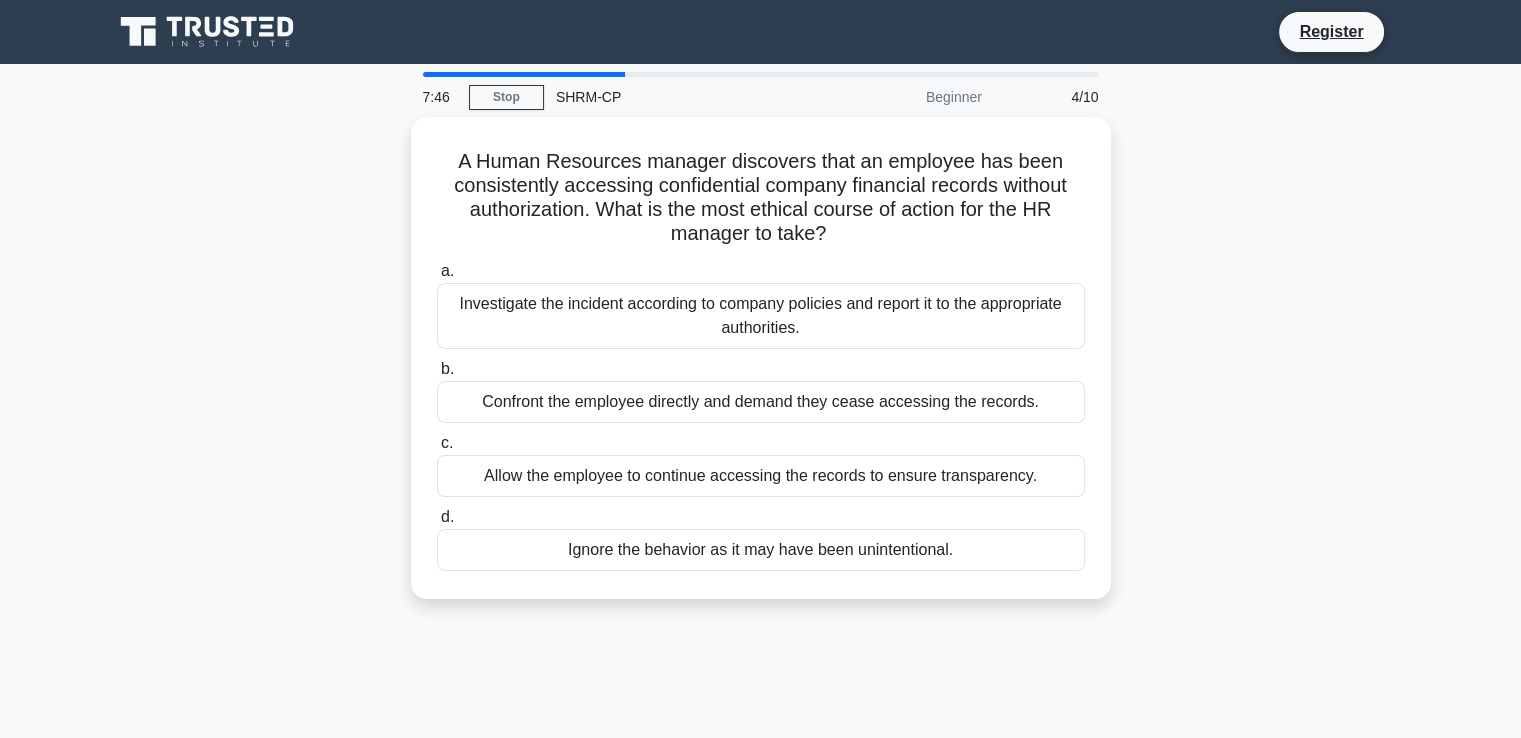 click on "A Human Resources manager discovers that an employee has been consistently accessing confidential company financial records without authorization. What is the most ethical course of action for the HR manager to take?
.spinner_0XTQ{transform-origin:center;animation:spinner_y6GP .75s linear infinite}@keyframes spinner_y6GP{100%{transform:rotate(360deg)}}
a.
b. c. d." at bounding box center [761, 370] 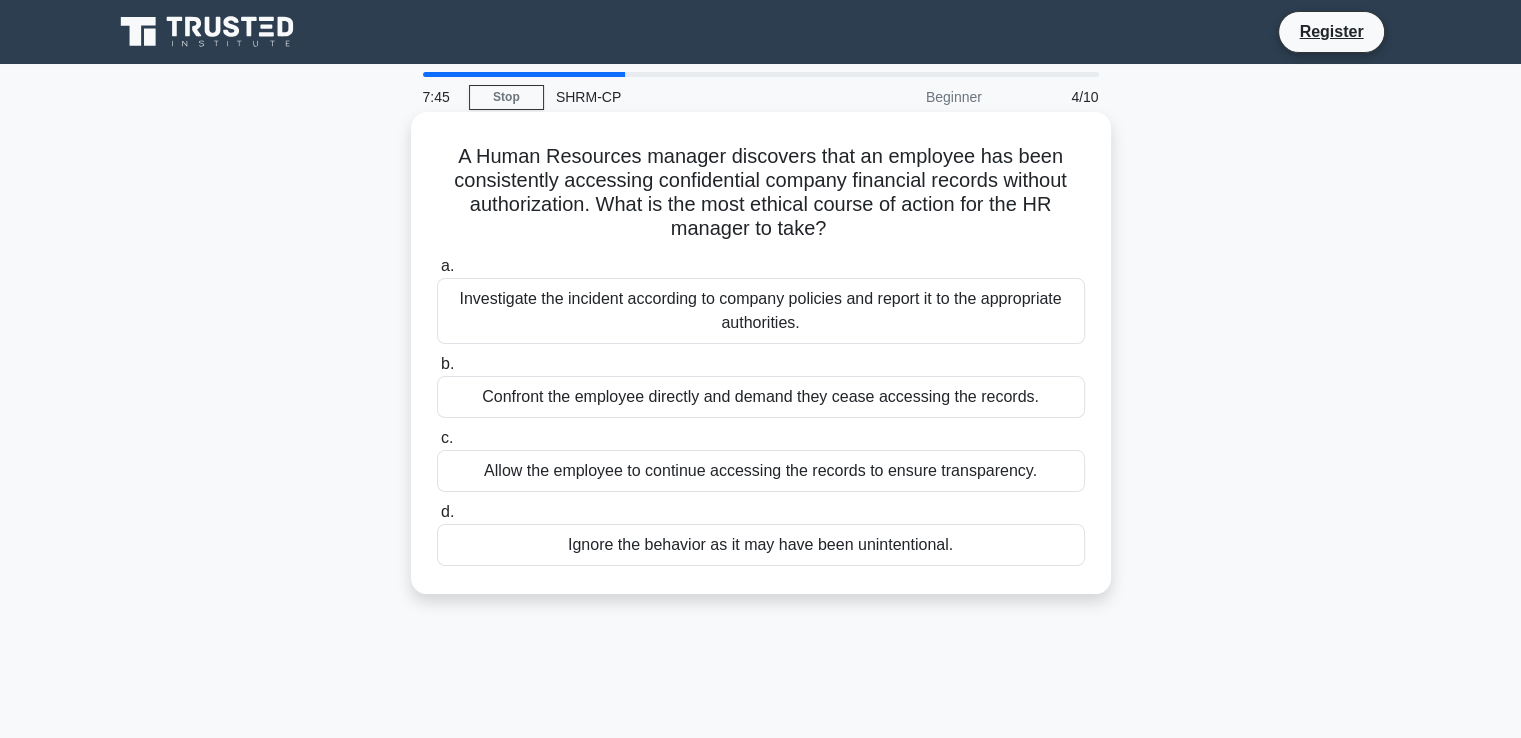 click on "Confront the employee directly and demand they cease accessing the records." at bounding box center [761, 397] 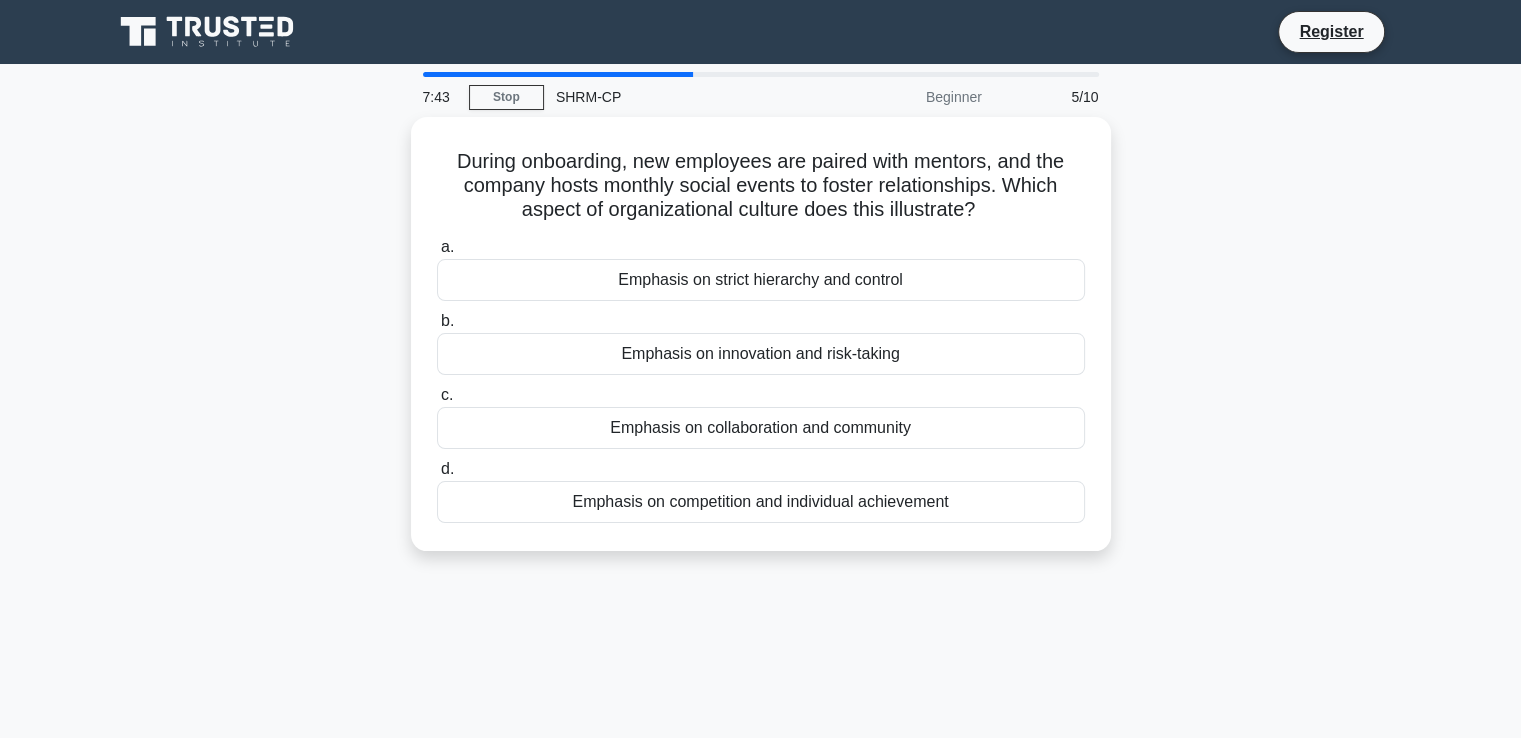 drag, startPoint x: 440, startPoint y: 137, endPoint x: 1038, endPoint y: 637, distance: 779.48956 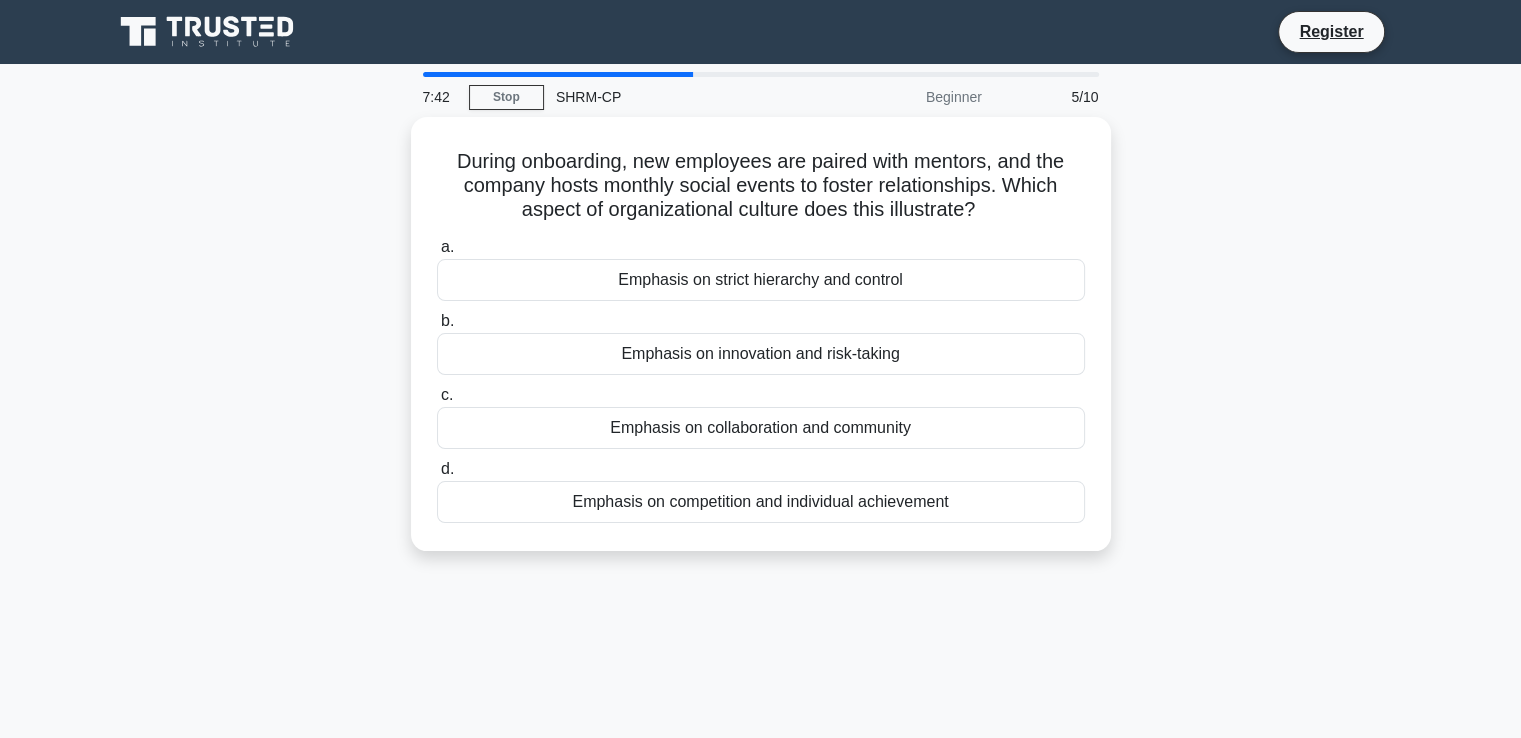 copy on "During onboarding, new employees are paired with mentors, and the company hosts monthly social events to foster relationships. Which aspect of organizational culture does this illustrate?
.spinner_0XTQ{transform-origin:center;animation:spinner_y6GP .75s linear infinite}@keyframes spinner_y6GP{100%{transform:rotate(360deg)}}
a.
Emphasis on strict hierarchy and control
b.
Emphasis on innovation and risk-taking
c.
Emphasis on collaboration and community
d.
Emphasis on competition and individual achievement" 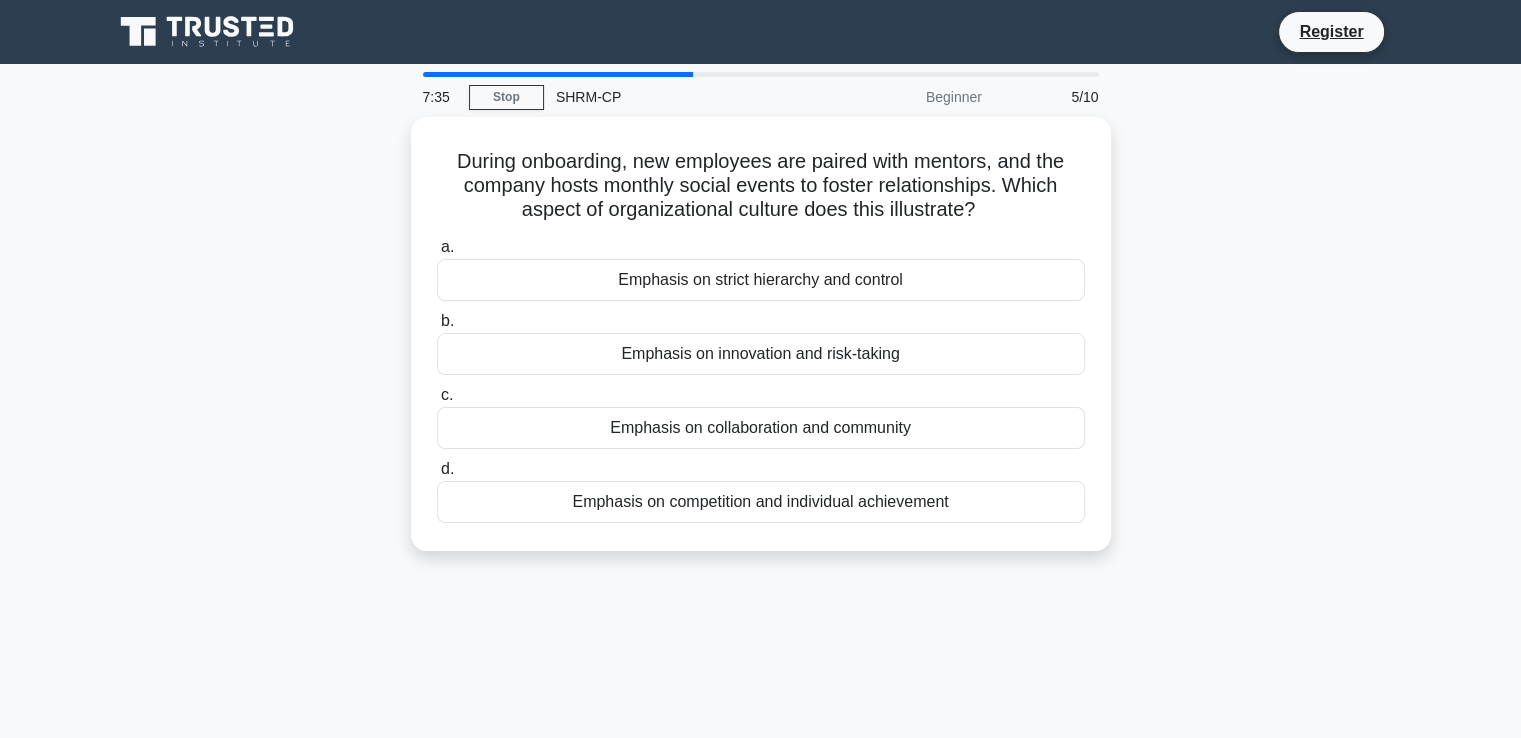 click on "During onboarding, new employees are paired with mentors, and the company hosts monthly social events to foster relationships. Which aspect of organizational culture does this illustrate?
.spinner_0XTQ{transform-origin:center;animation:spinner_y6GP .75s linear infinite}@keyframes spinner_y6GP{100%{transform:rotate(360deg)}}
a.
Emphasis on strict hierarchy and control" at bounding box center [761, 346] 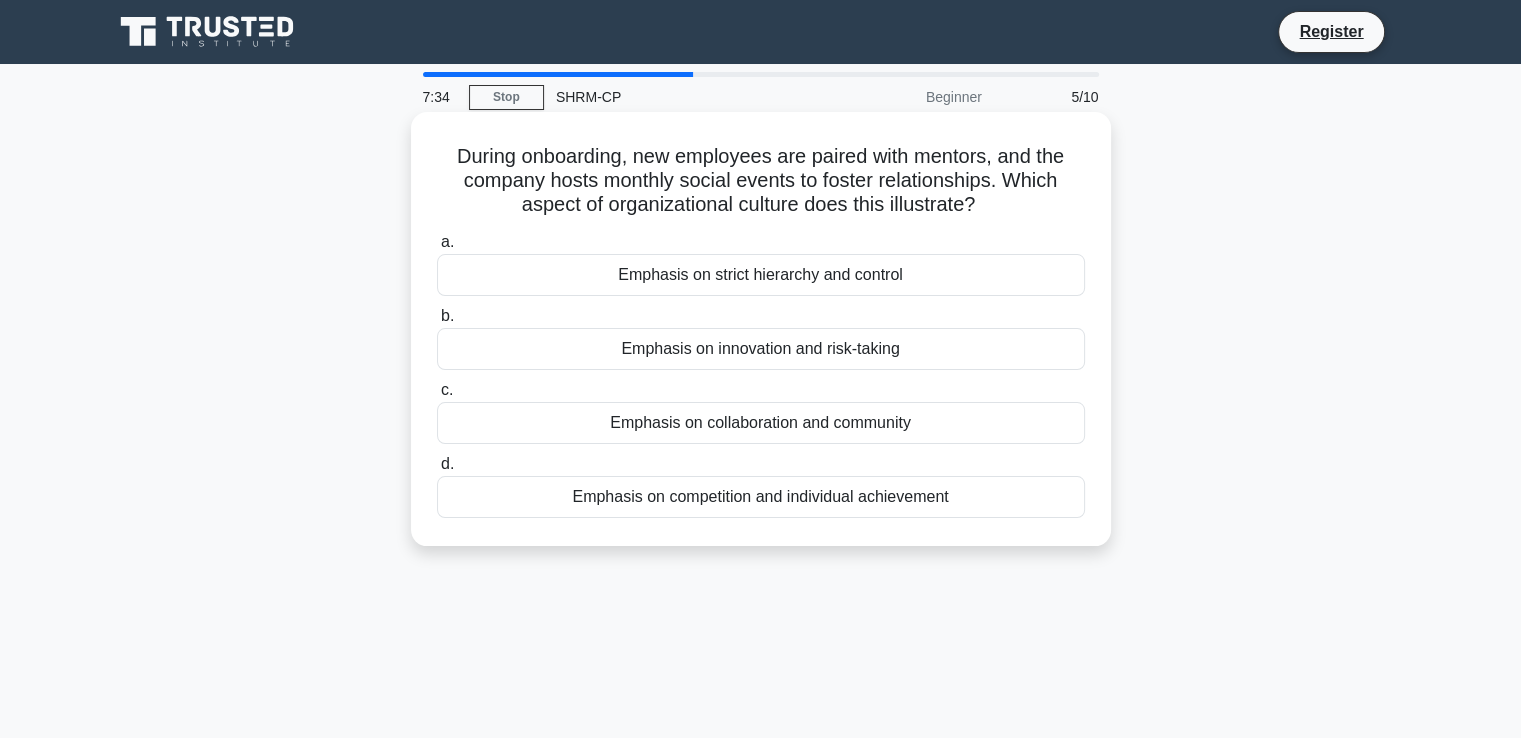click on "Emphasis on strict hierarchy and control" at bounding box center [761, 275] 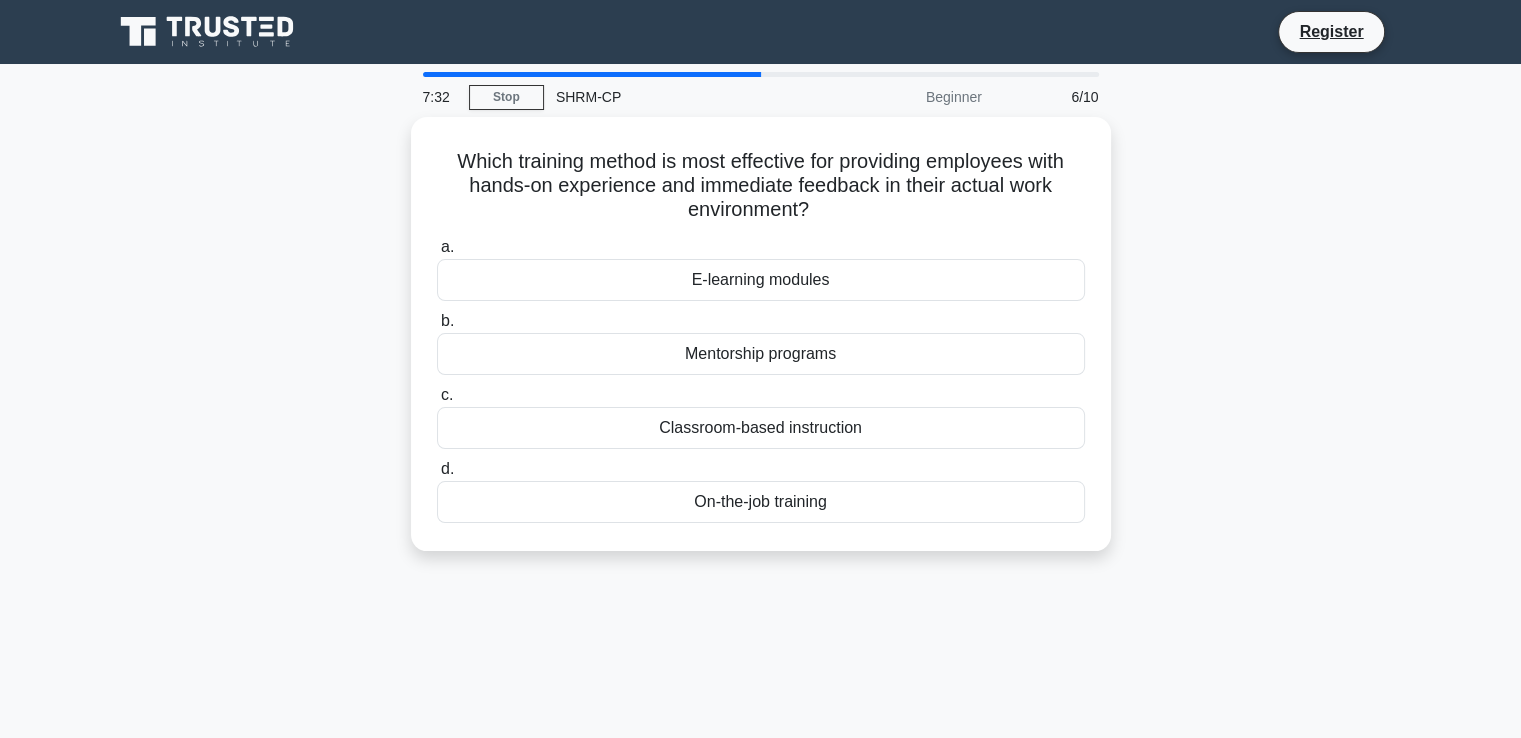 drag, startPoint x: 481, startPoint y: 168, endPoint x: 1156, endPoint y: 627, distance: 816.2757 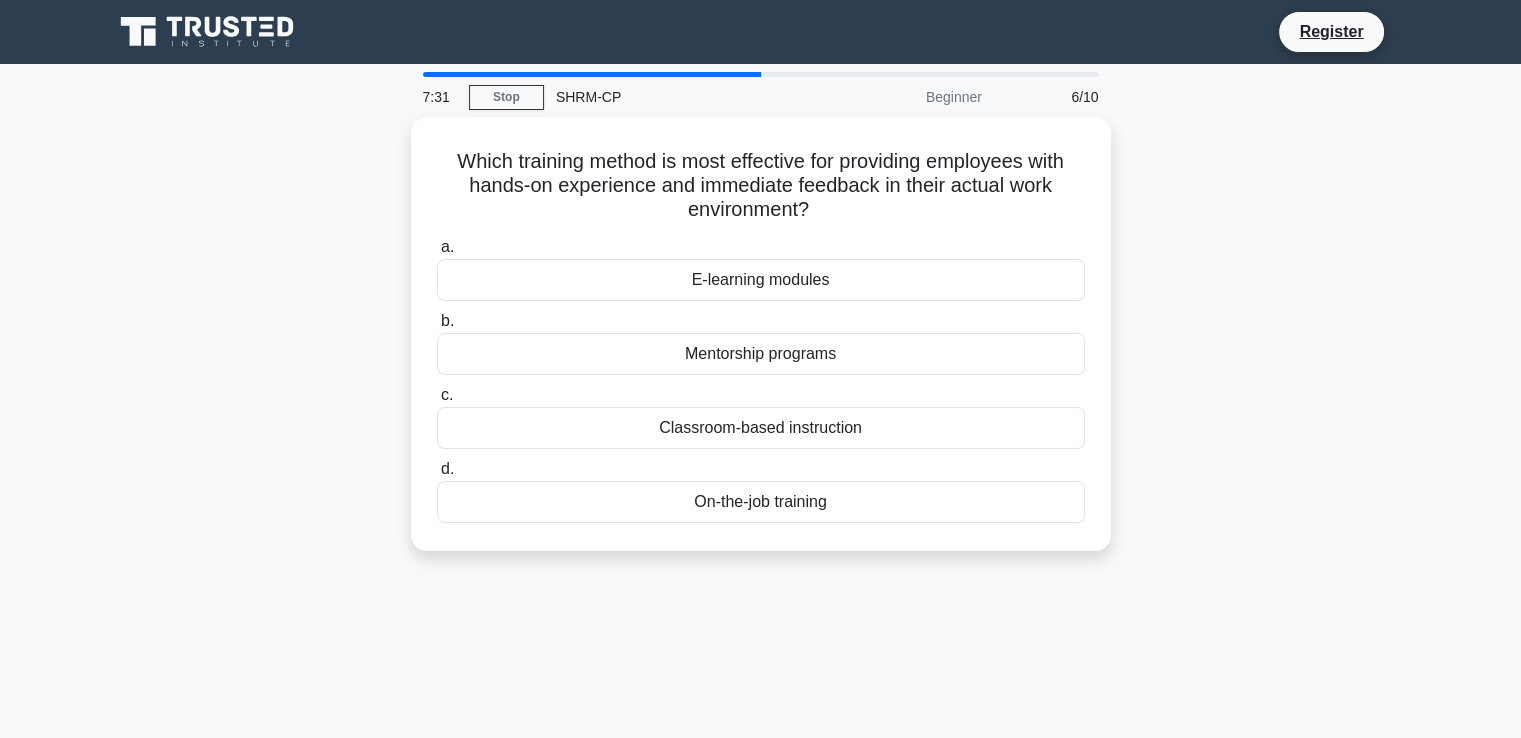 copy on "Which training method is most effective for providing employees with hands-on experience and immediate feedback in their actual work environment?
.spinner_0XTQ{transform-origin:center;animation:spinner_y6GP .75s linear infinite}@keyframes spinner_y6GP{100%{transform:rotate(360deg)}}
a.
E-learning modules
b.
Mentorship programs
c.
Classroom-based instruction
d.
On-the-job training" 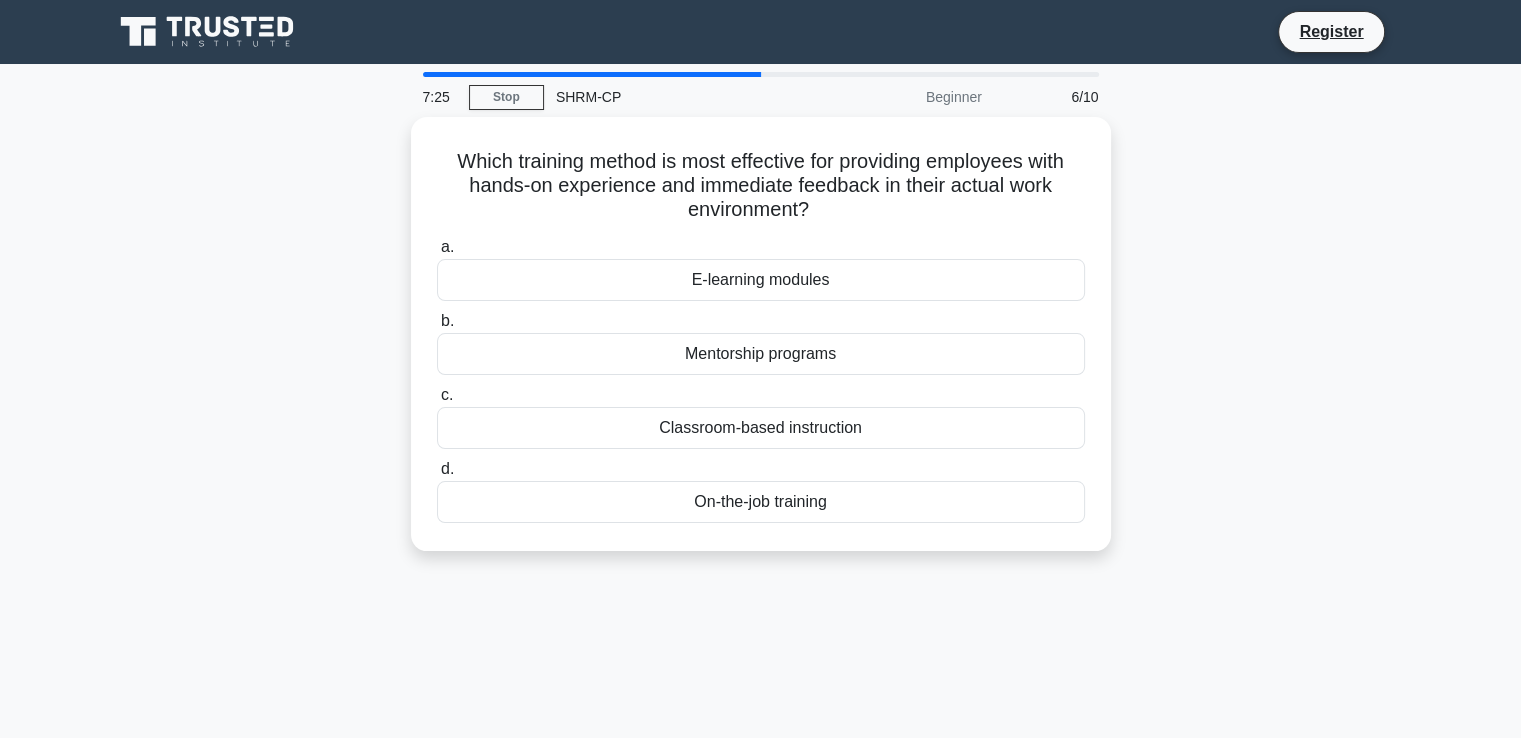 click on "Which training method is most effective for providing employees with hands-on experience and immediate feedback in their actual work environment?
.spinner_0XTQ{transform-origin:center;animation:spinner_y6GP .75s linear infinite}@keyframes spinner_y6GP{100%{transform:rotate(360deg)}}
a.
E-learning modules
b. c. d." at bounding box center [761, 346] 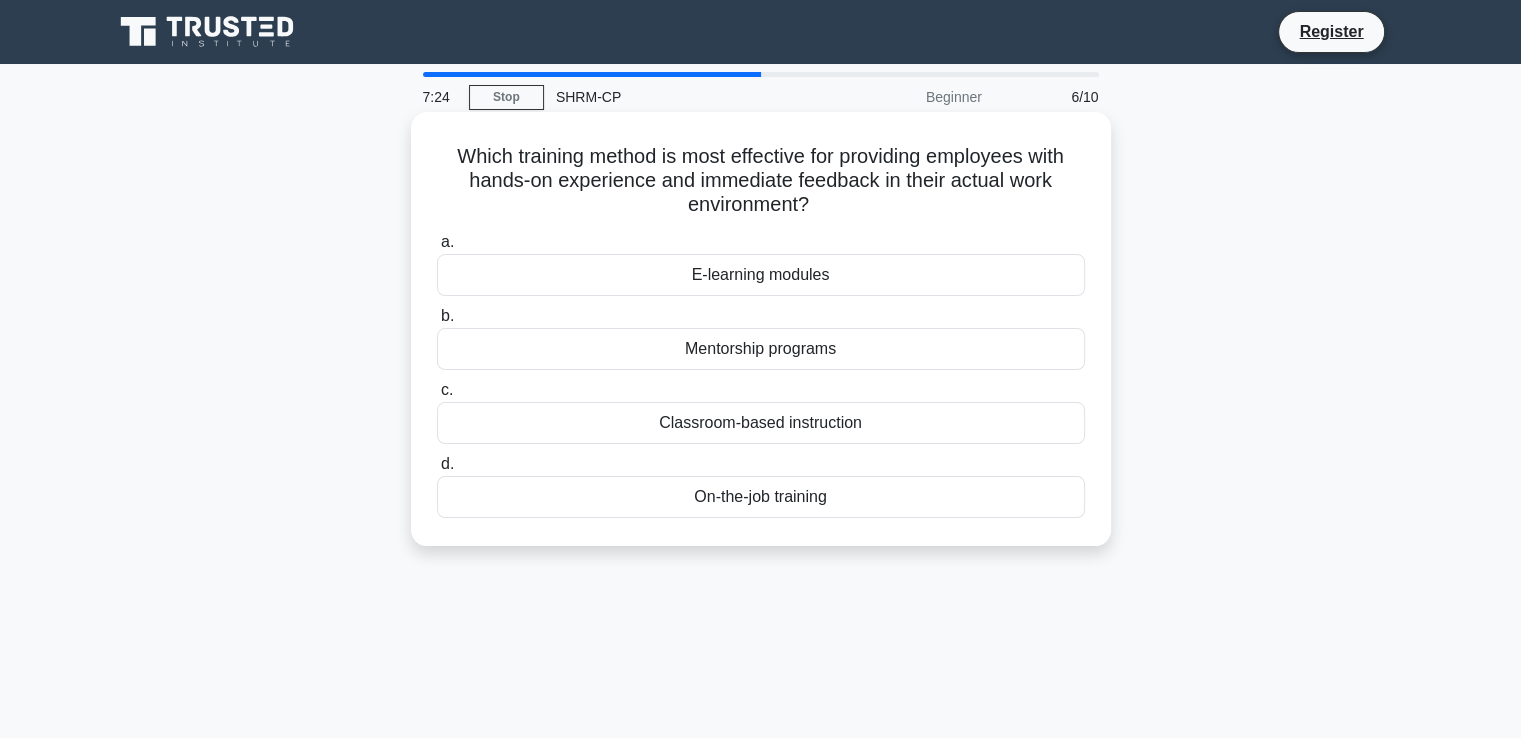 click on "d.
On-the-job training" at bounding box center [761, 485] 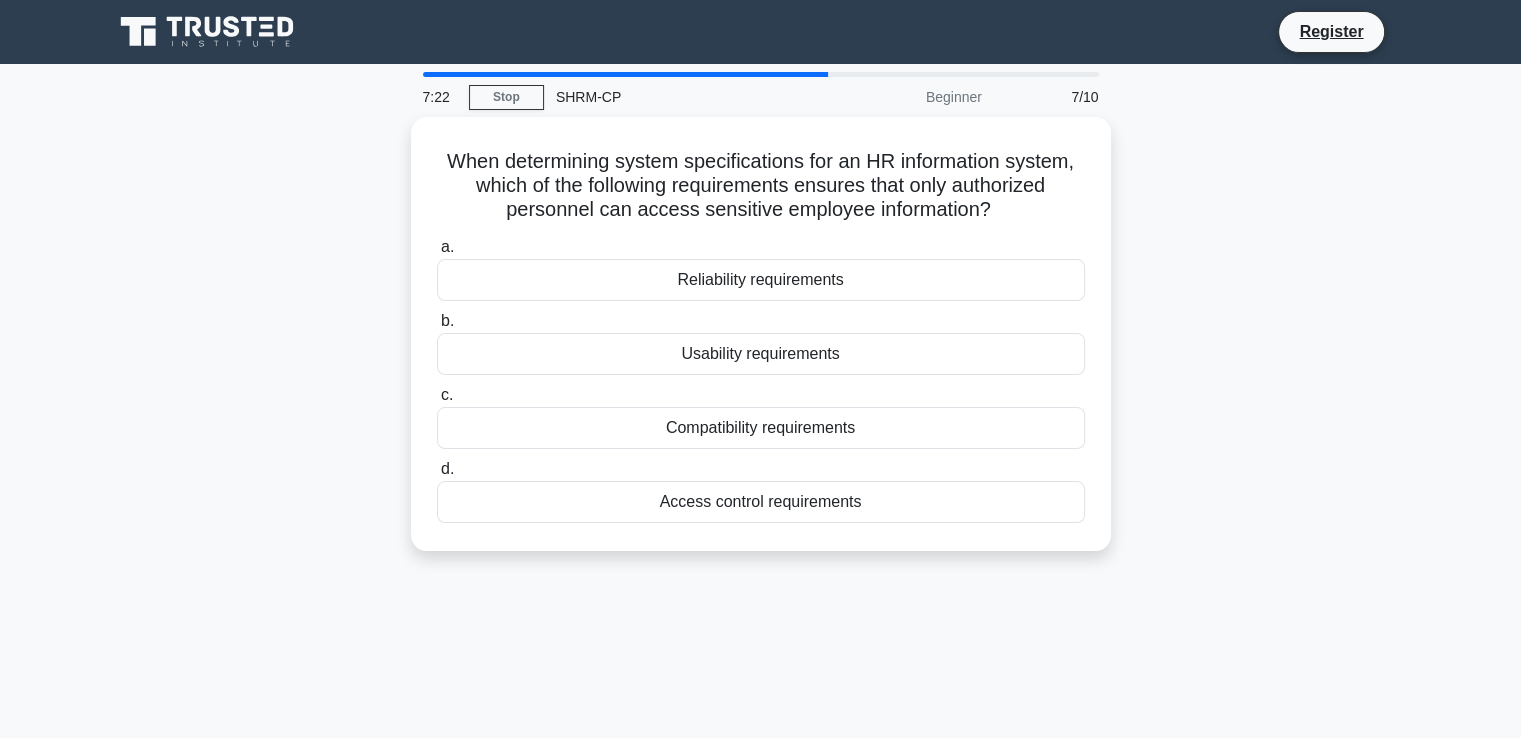 drag, startPoint x: 429, startPoint y: 147, endPoint x: 1037, endPoint y: 570, distance: 740.67065 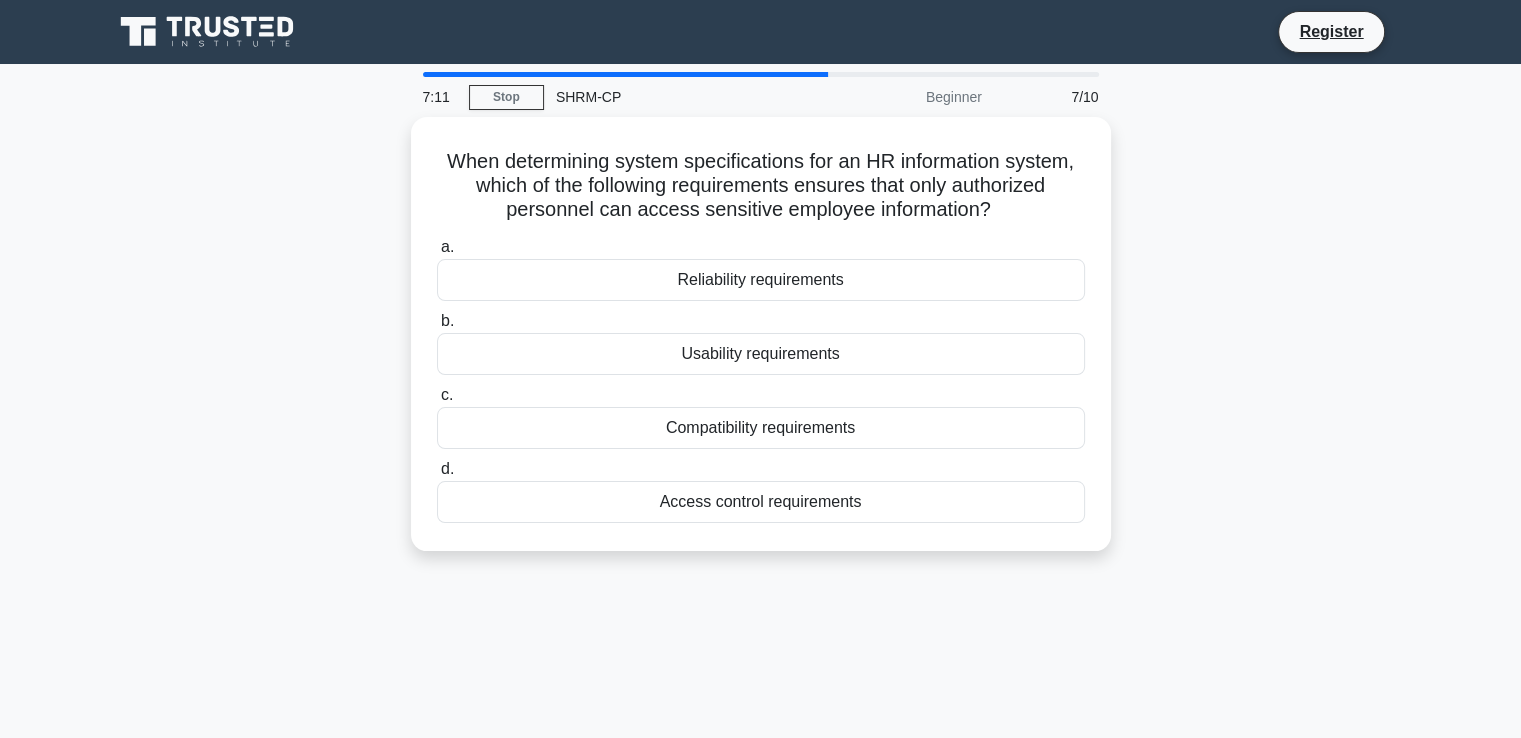 click on "When determining system specifications for an HR information system, which of the following requirements ensures that only authorized personnel can access sensitive employee information?
.spinner_0XTQ{transform-origin:center;animation:spinner_y6GP .75s linear infinite}@keyframes spinner_y6GP{100%{transform:rotate(360deg)}}
a.
Reliability requirements
b. c. d." at bounding box center (761, 346) 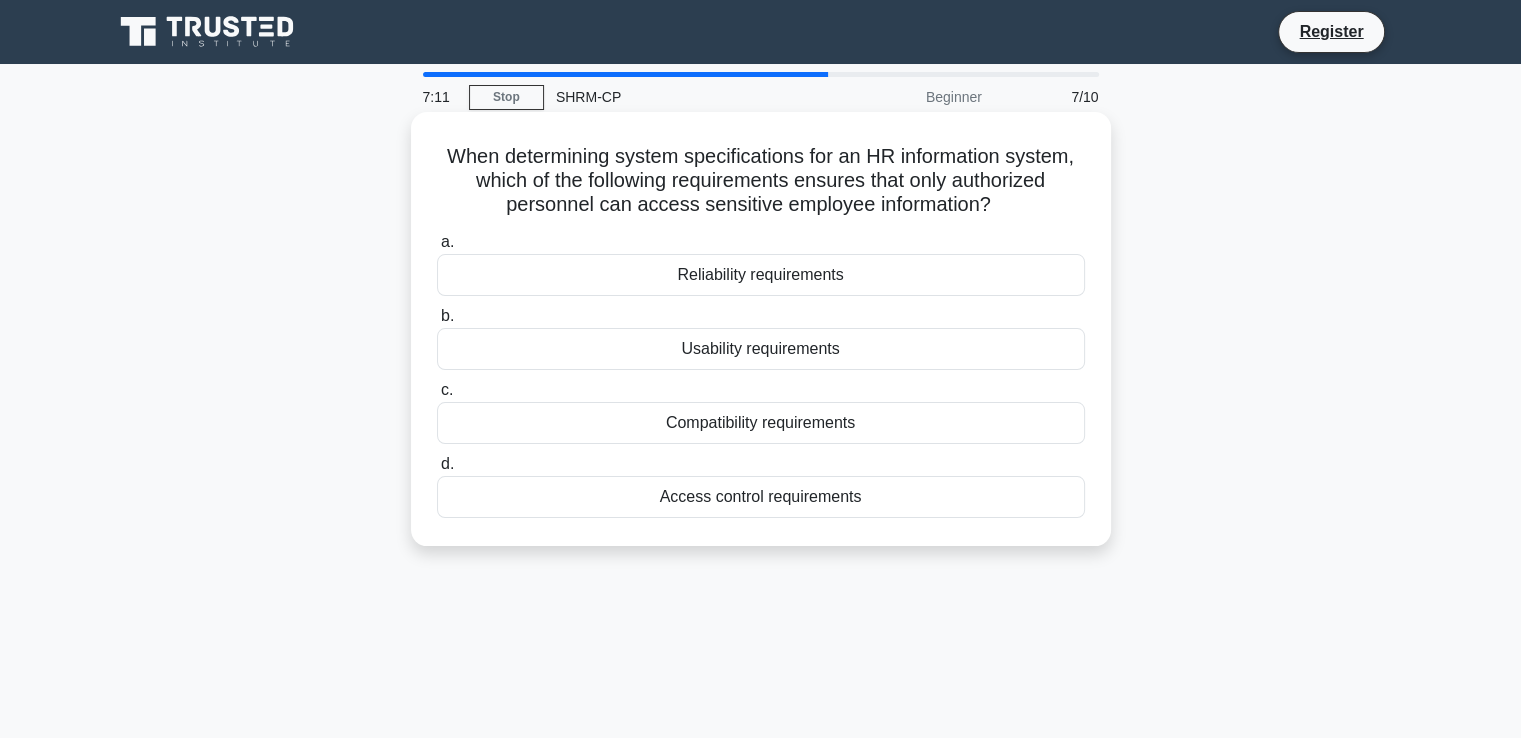 click on "Access control requirements" at bounding box center [761, 497] 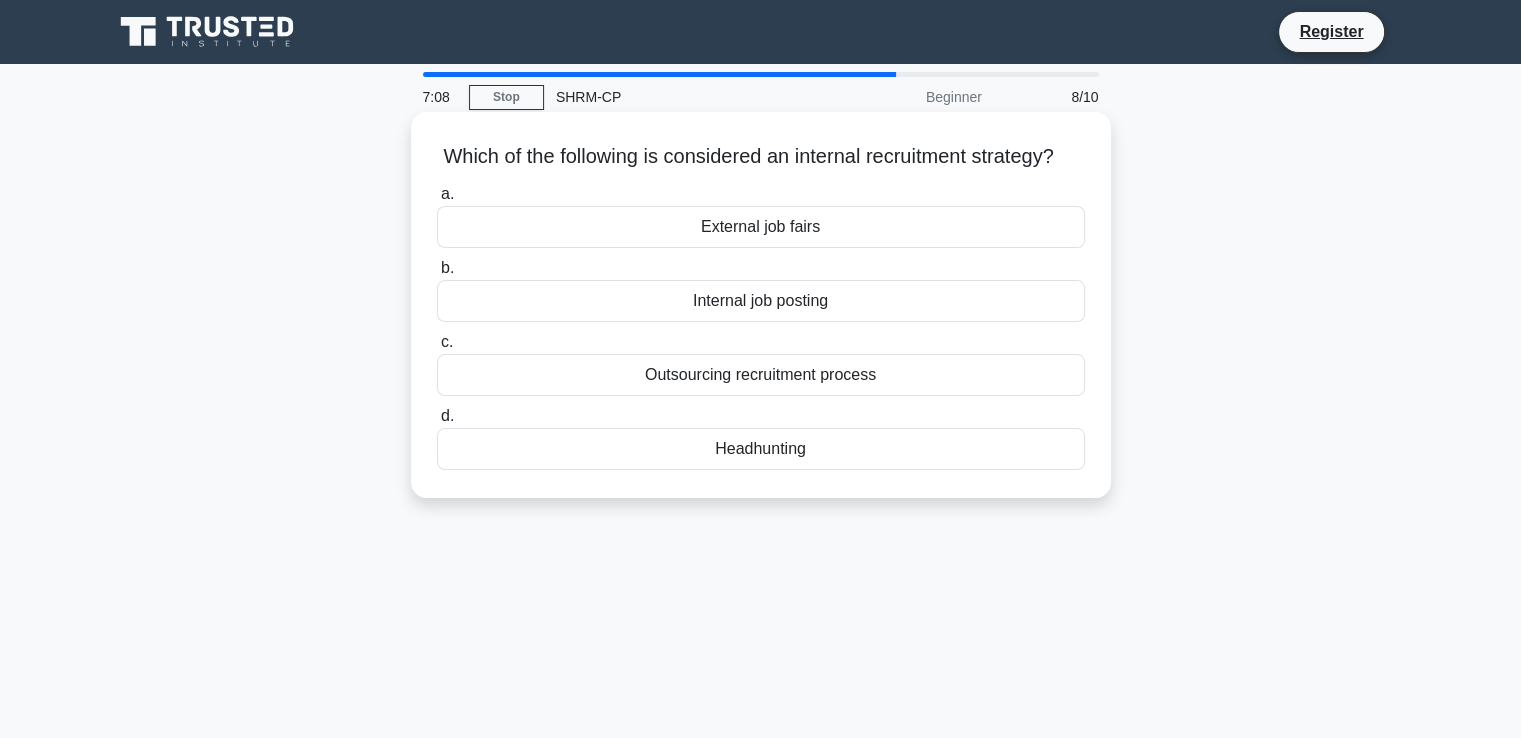 drag, startPoint x: 435, startPoint y: 144, endPoint x: 1070, endPoint y: 521, distance: 738.4809 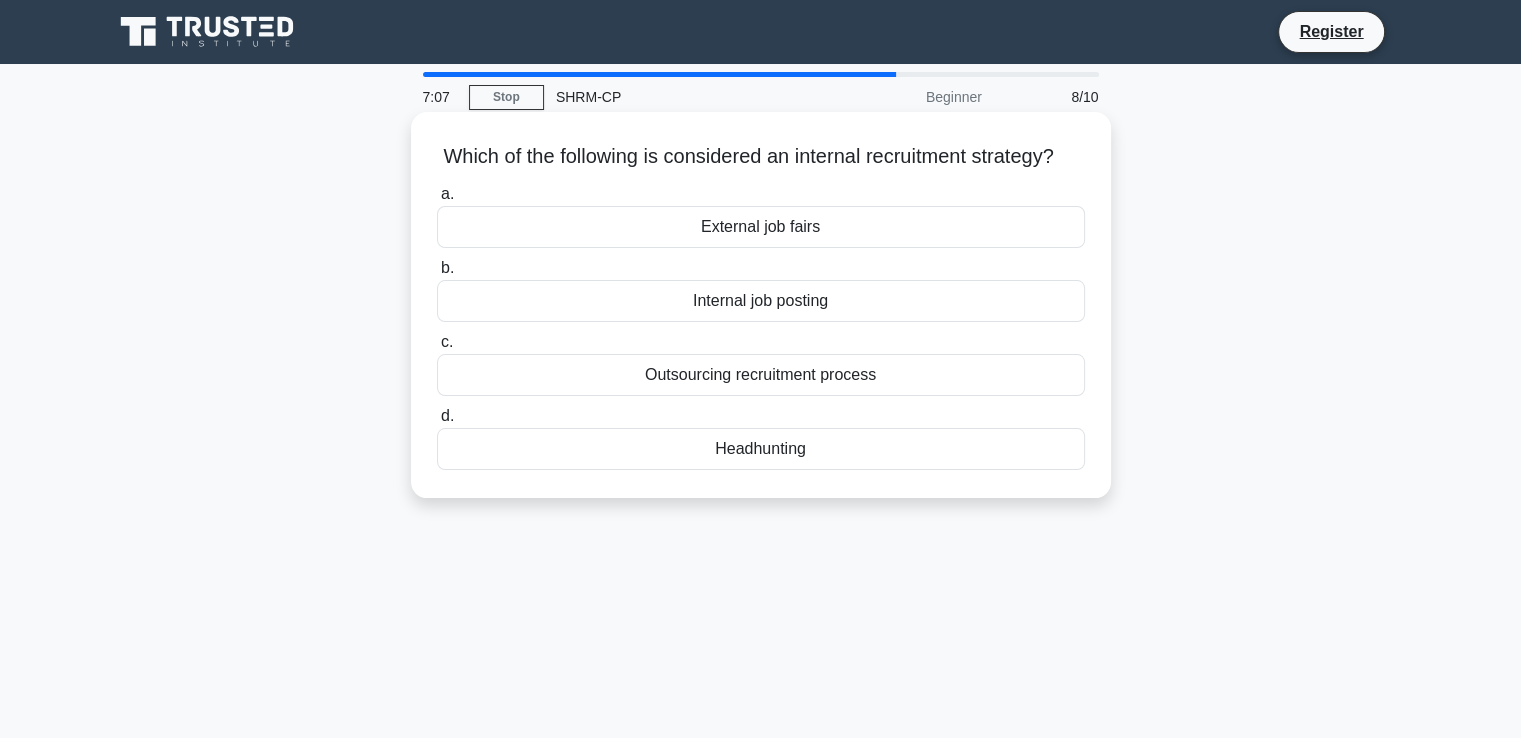 copy on "Which of the following is considered an internal recruitment strategy?
.spinner_0XTQ{transform-origin:center;animation:spinner_y6GP .75s linear infinite}@keyframes spinner_y6GP{100%{transform:rotate(360deg)}}
a.
External job fairs
b.
Internal job posting
c.
Outsourcing recruitment process
d.
Headhunting" 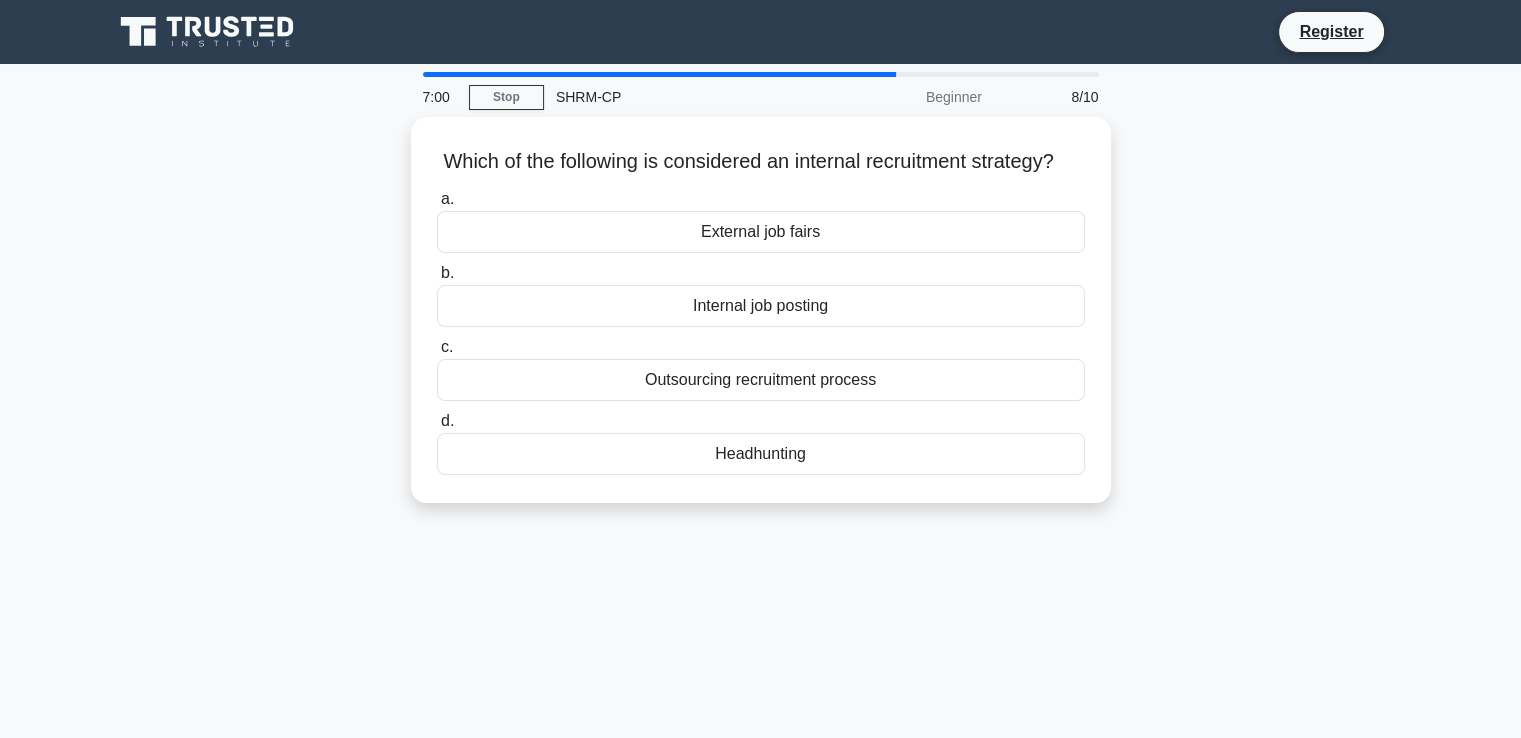 click on "7:00
Stop
SHRM-CP
Beginner
8/10
Which of the following is considered an internal recruitment strategy?
.spinner_0XTQ{transform-origin:center;animation:spinner_y6GP .75s linear infinite}@keyframes spinner_y6GP{100%{transform:rotate(360deg)}}
a.
b. c. d." at bounding box center (761, 572) 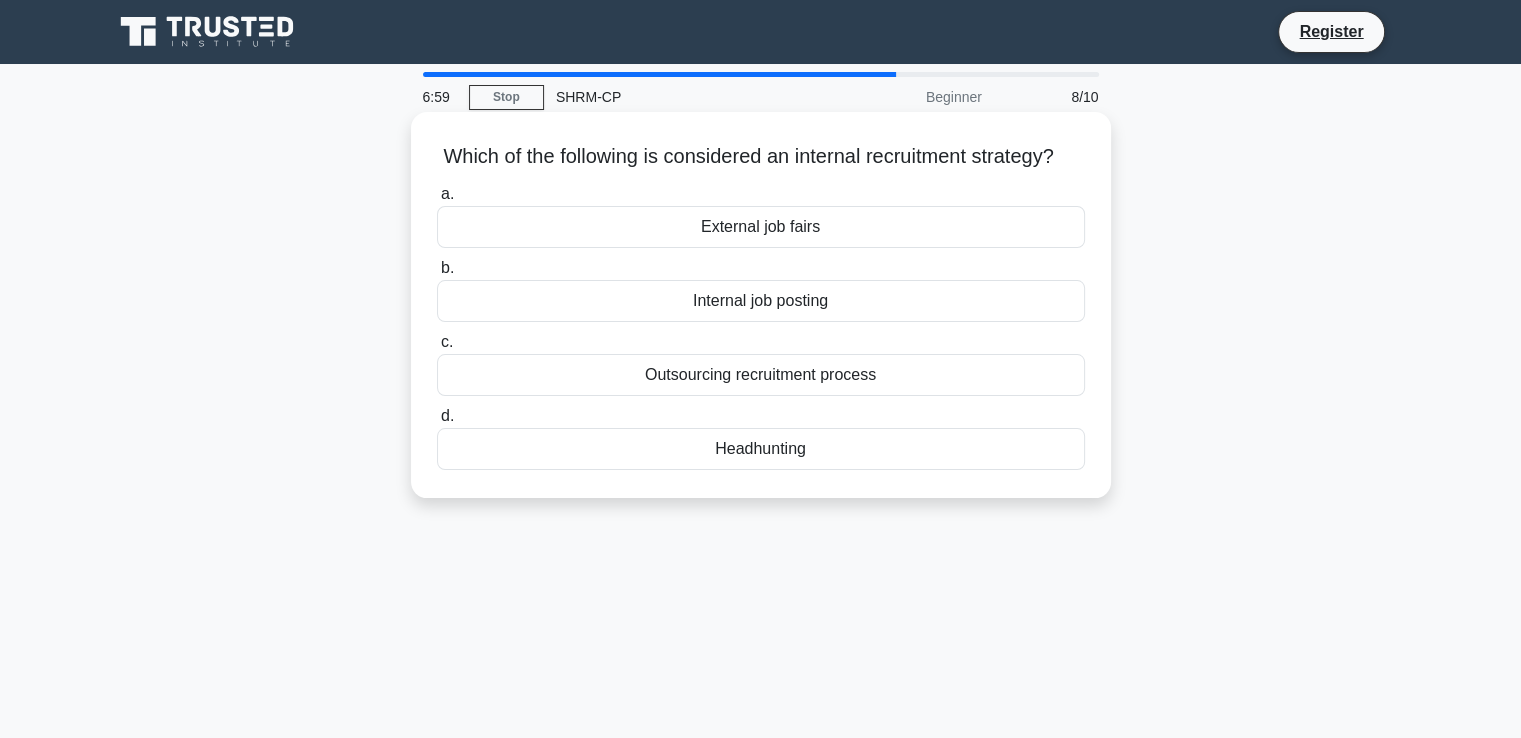 click on "Headhunting" at bounding box center [761, 449] 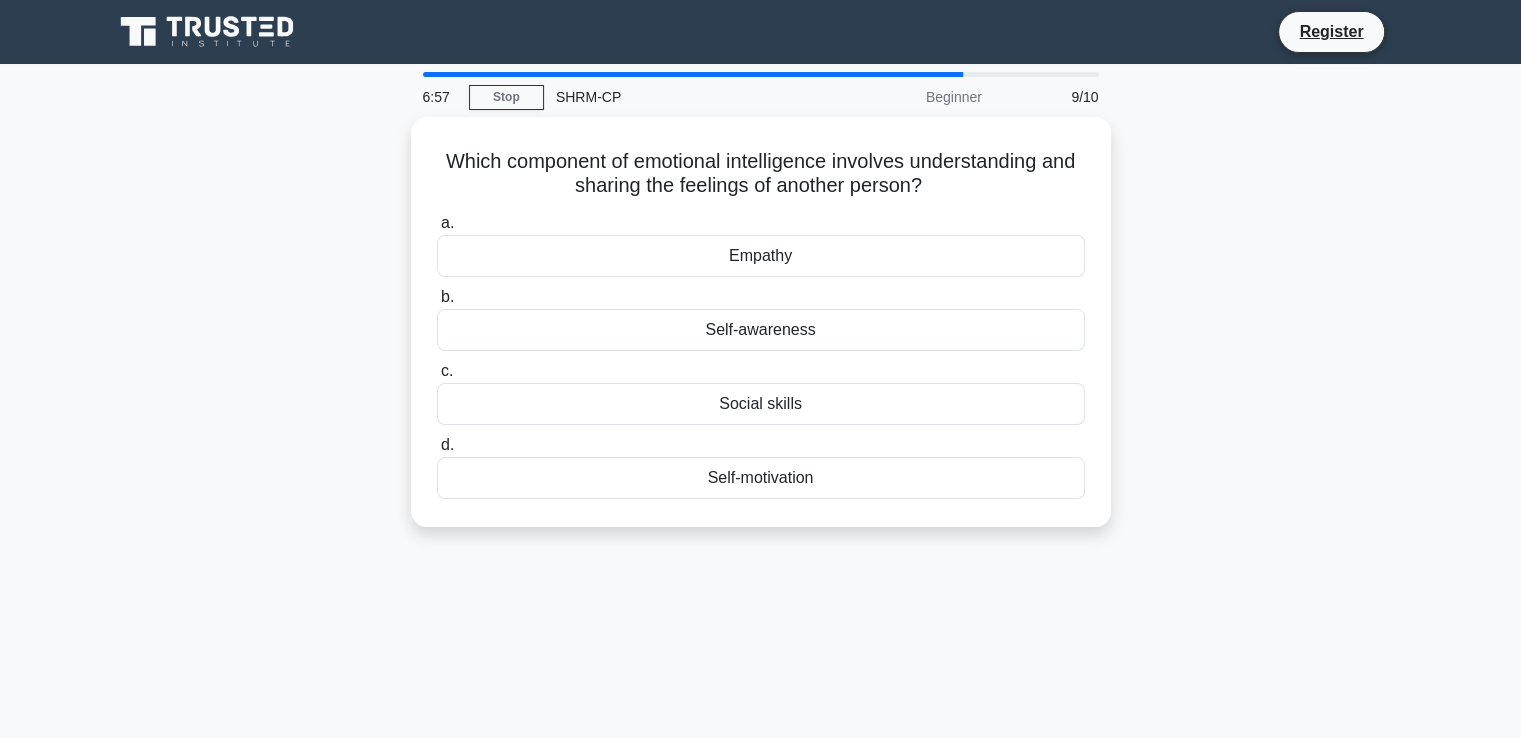 drag, startPoint x: 446, startPoint y: 145, endPoint x: 1115, endPoint y: 537, distance: 775.387 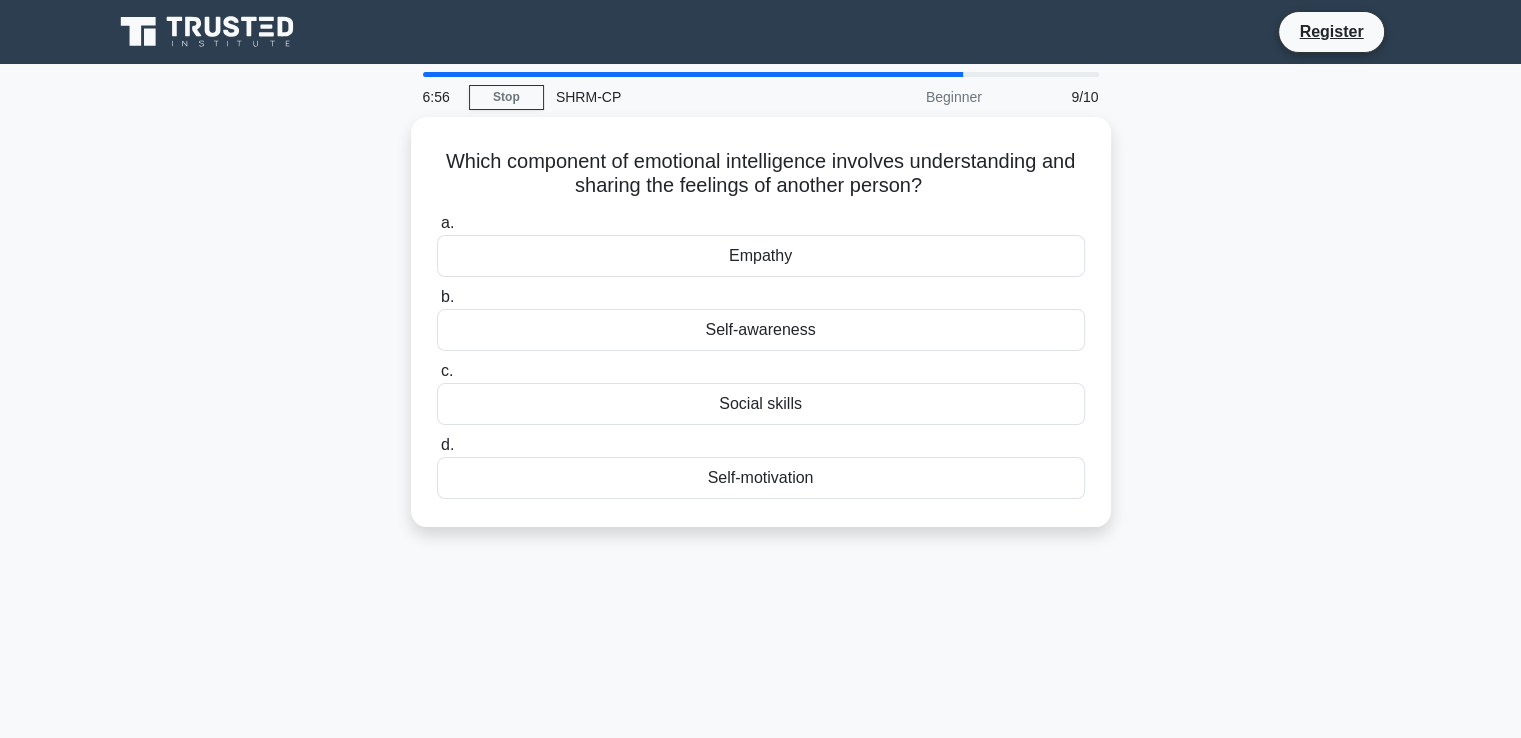 copy on "Which component of emotional intelligence involves understanding and sharing the feelings of another person?
.spinner_0XTQ{transform-origin:center;animation:spinner_y6GP .75s linear infinite}@keyframes spinner_y6GP{100%{transform:rotate(360deg)}}
a.
Empathy
b.
Self-awareness
c.
Social skills
d.
Self-motivation" 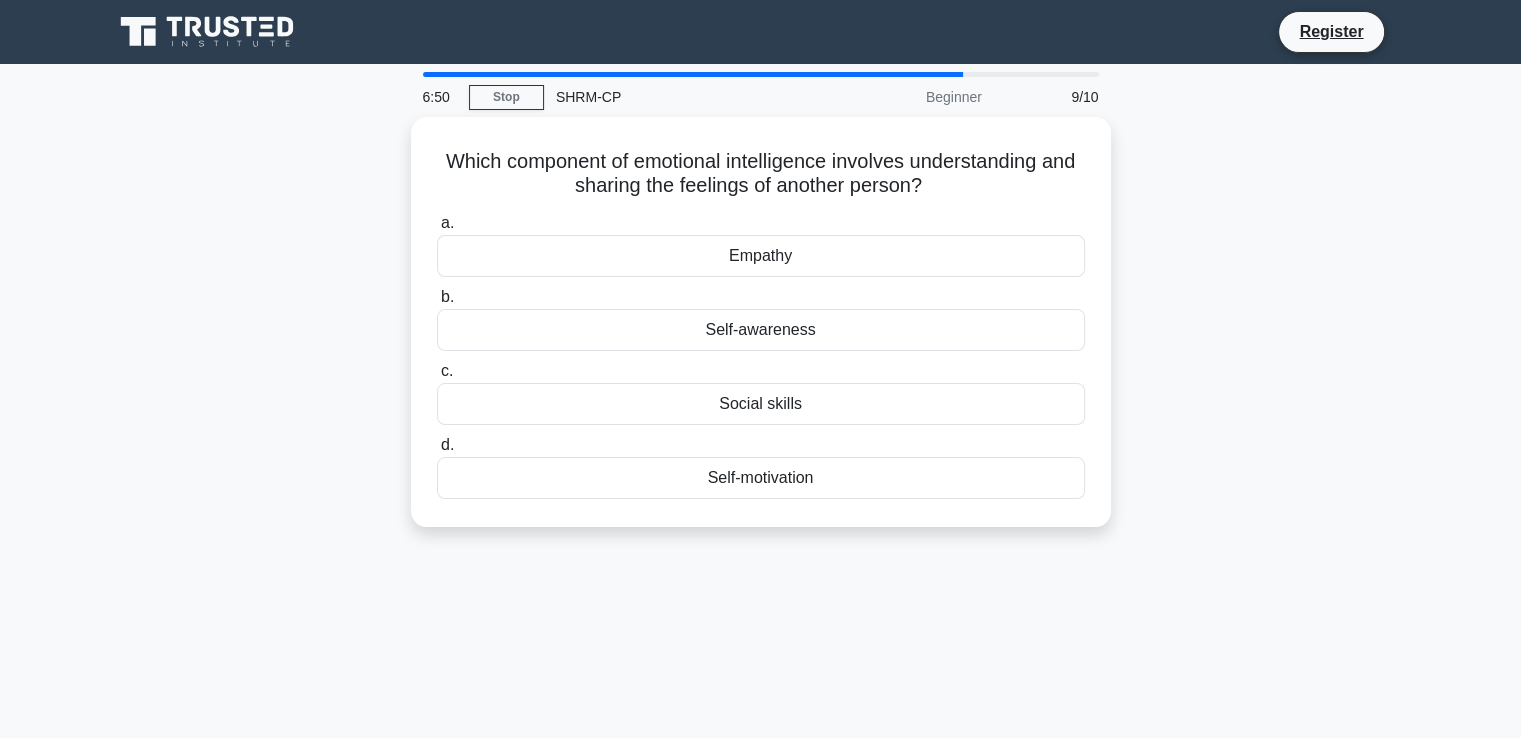 click on "Which component of emotional intelligence involves understanding and sharing the feelings of another person?
.spinner_0XTQ{transform-origin:center;animation:spinner_y6GP .75s linear infinite}@keyframes spinner_y6GP{100%{transform:rotate(360deg)}}
a.
Empathy
b. c." at bounding box center (761, 334) 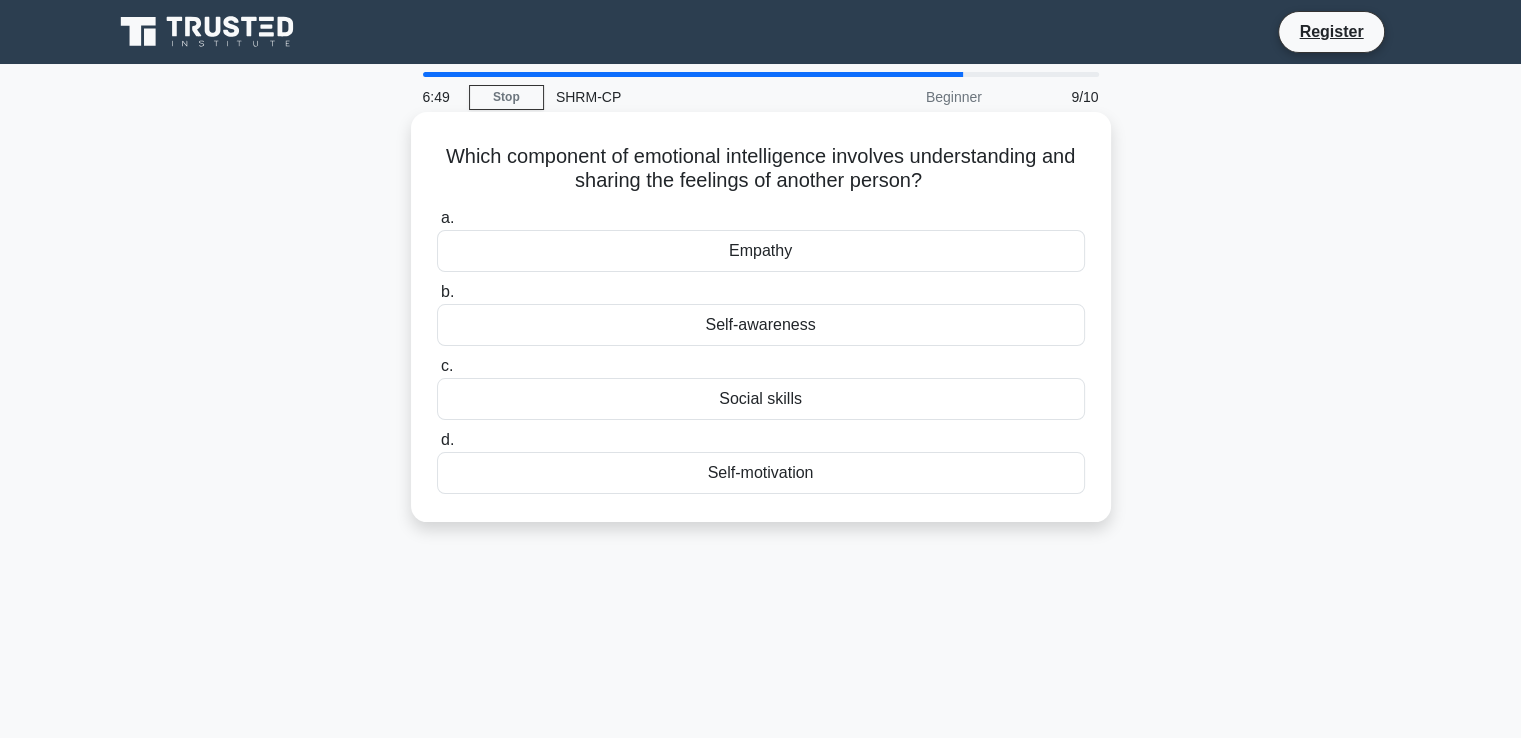 click on "Empathy" at bounding box center [761, 251] 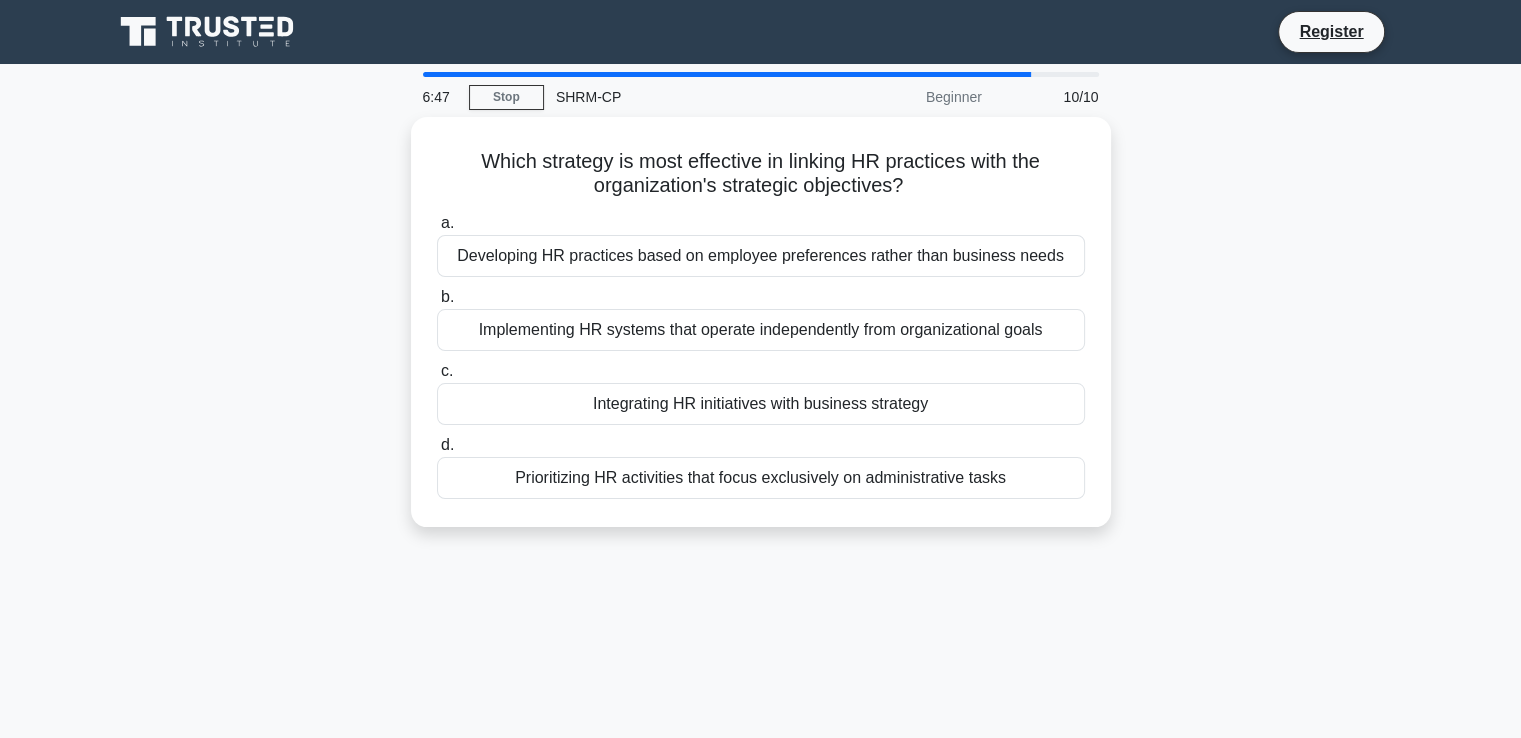 drag, startPoint x: 497, startPoint y: 150, endPoint x: 1181, endPoint y: 543, distance: 788.8631 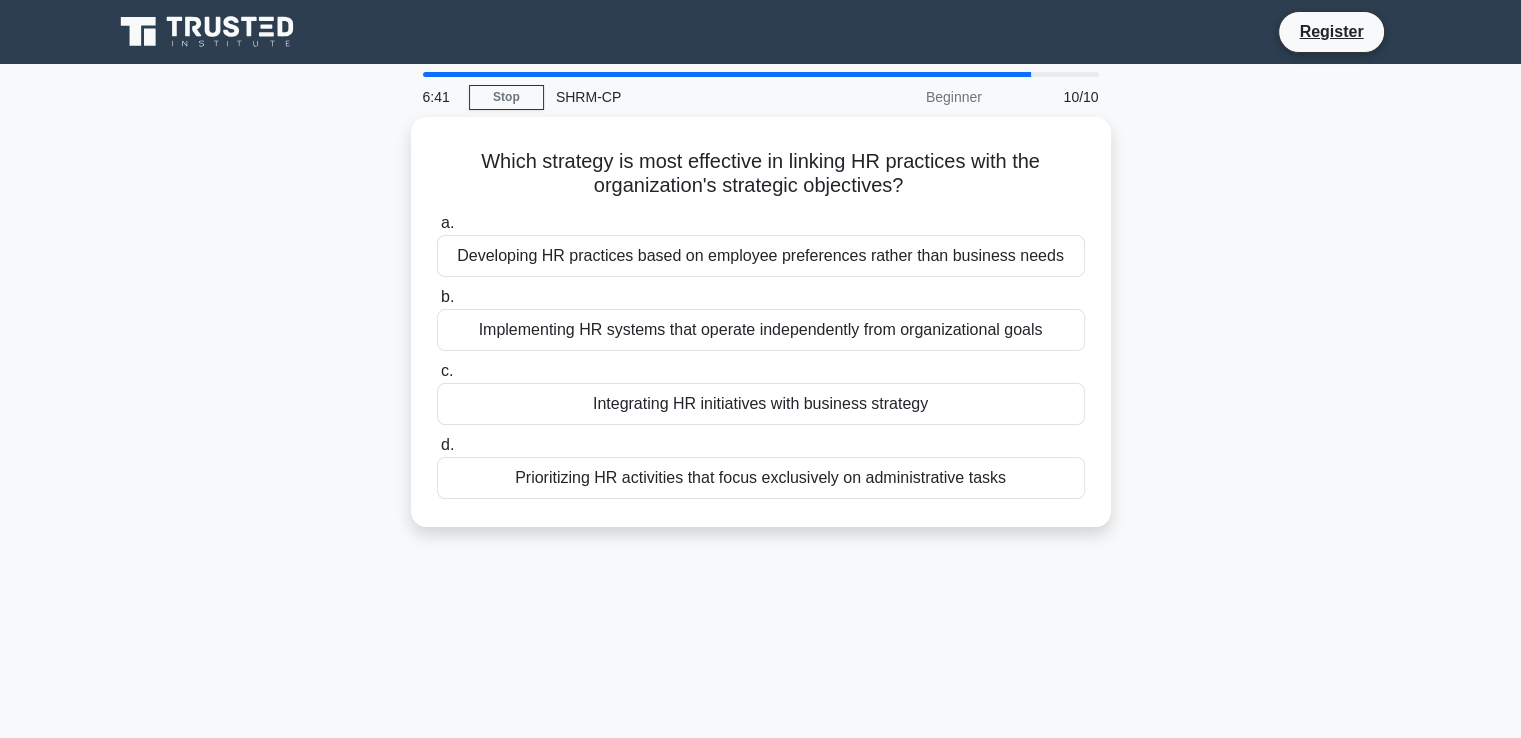 click on "Which strategy is most effective in linking HR practices with the organization's strategic objectives?
.spinner_0XTQ{transform-origin:center;animation:spinner_y6GP .75s linear infinite}@keyframes spinner_y6GP{100%{transform:rotate(360deg)}}
a.
Developing HR practices based on employee preferences rather than business needs
b. c. d." at bounding box center (761, 334) 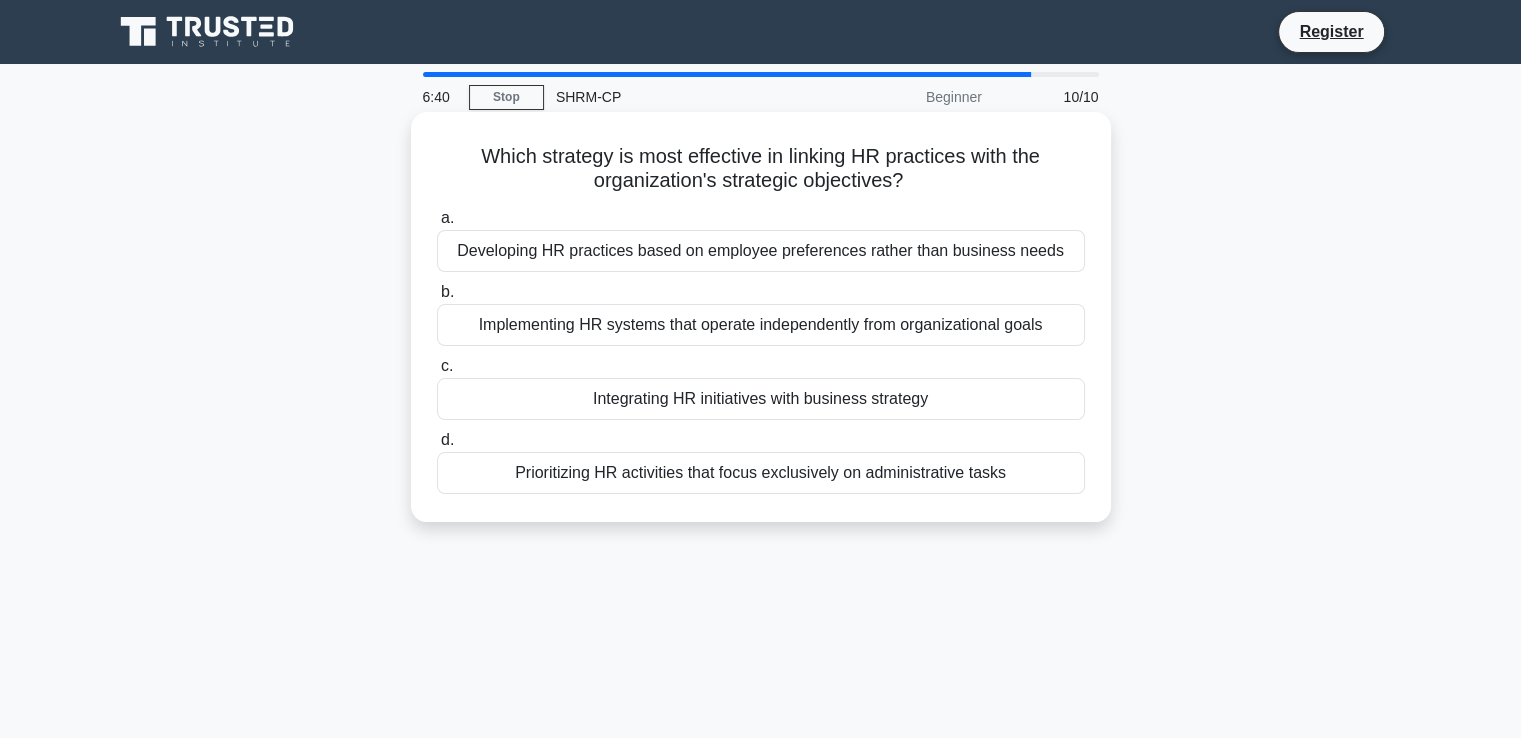 click on "Implementing HR systems that operate independently from organizational goals" at bounding box center (761, 325) 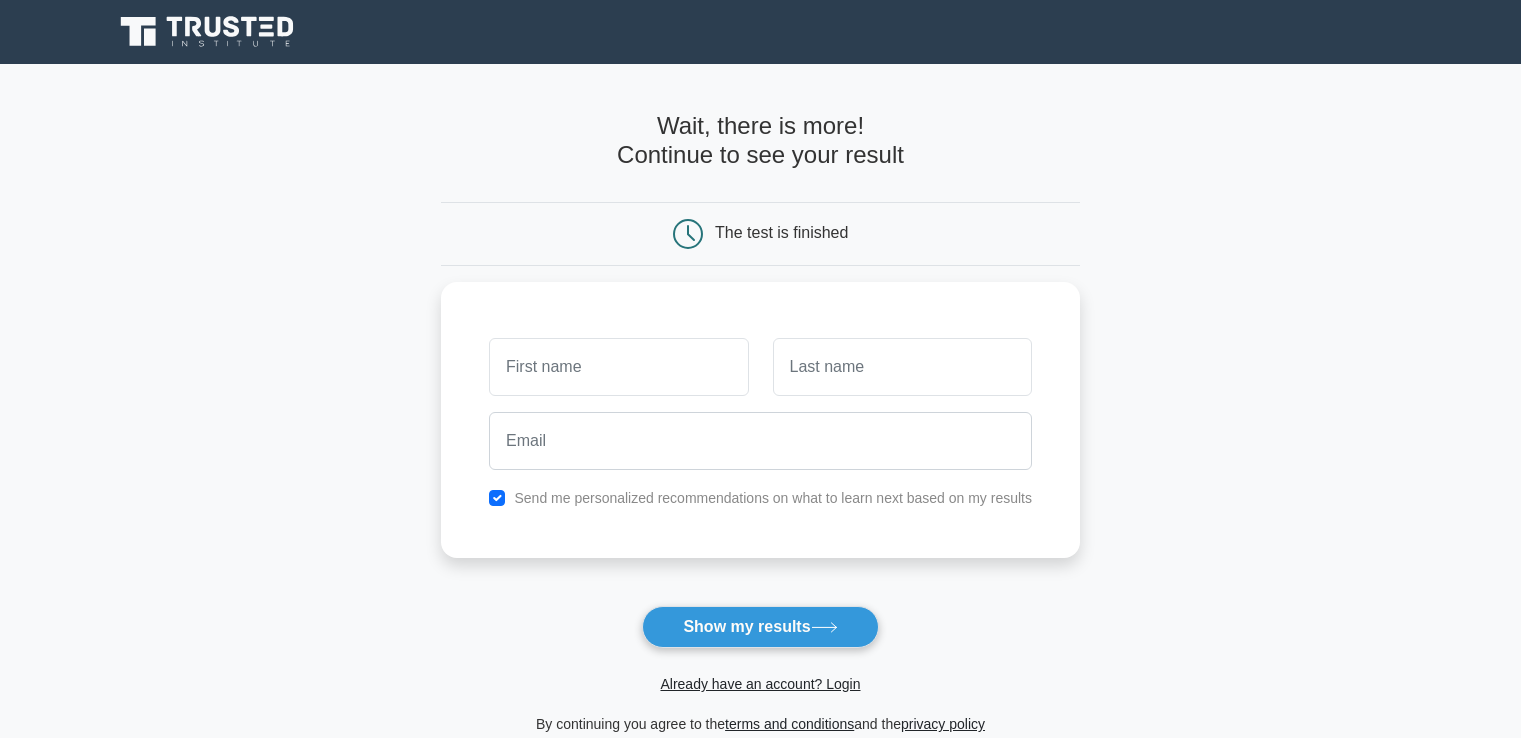 scroll, scrollTop: 0, scrollLeft: 0, axis: both 